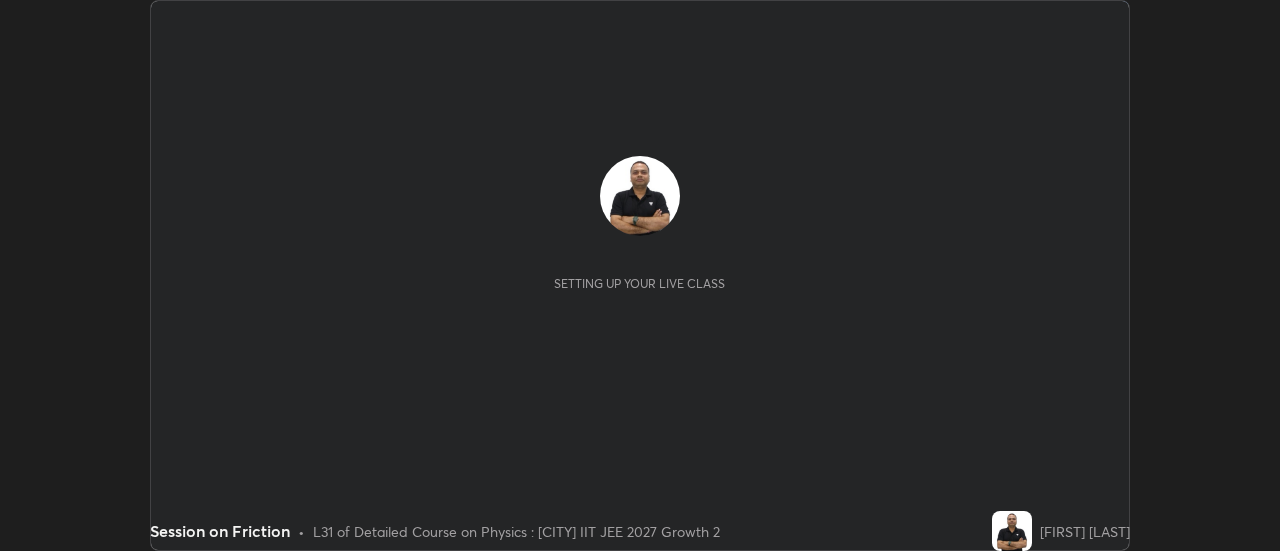 scroll, scrollTop: 0, scrollLeft: 0, axis: both 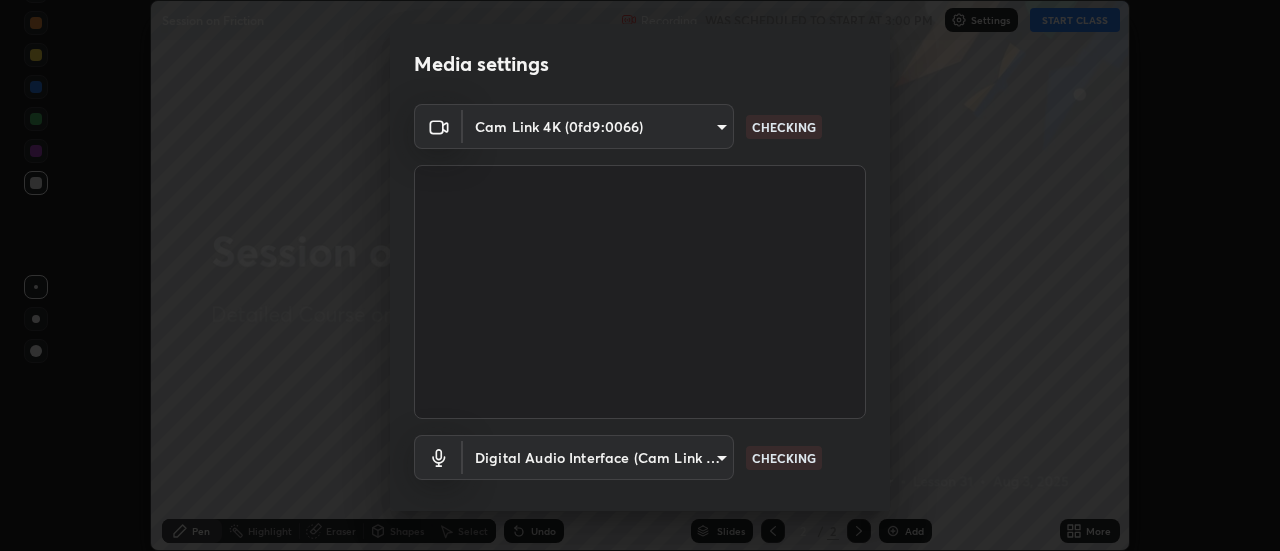 click on "CHECKING" at bounding box center [784, 458] 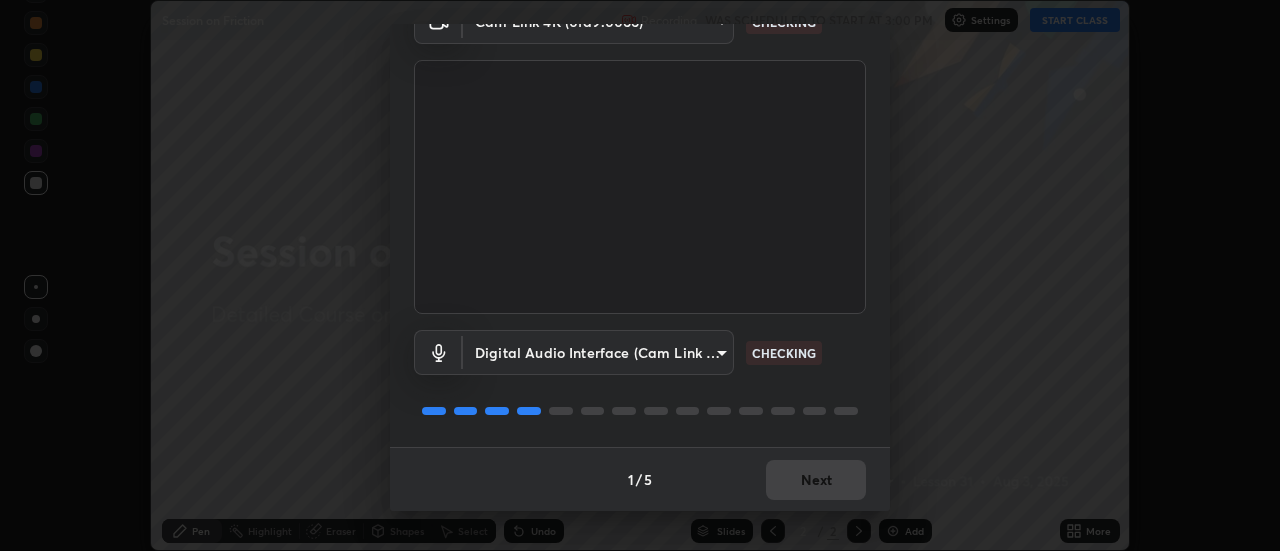 click on "CHECKING" at bounding box center (784, 353) 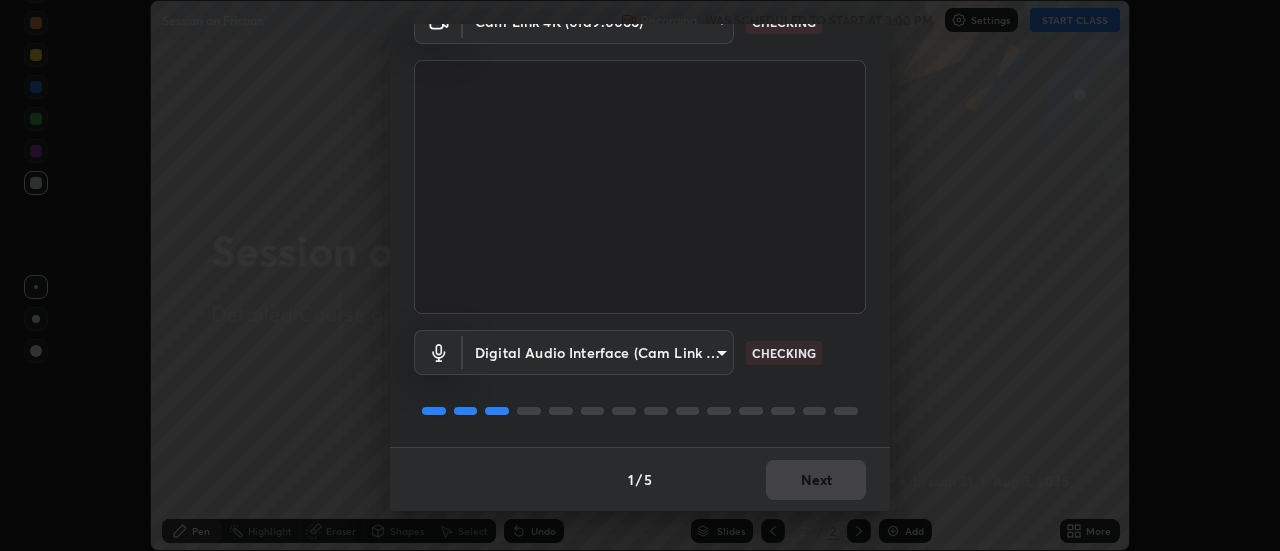 click on "CHECKING" at bounding box center [784, 353] 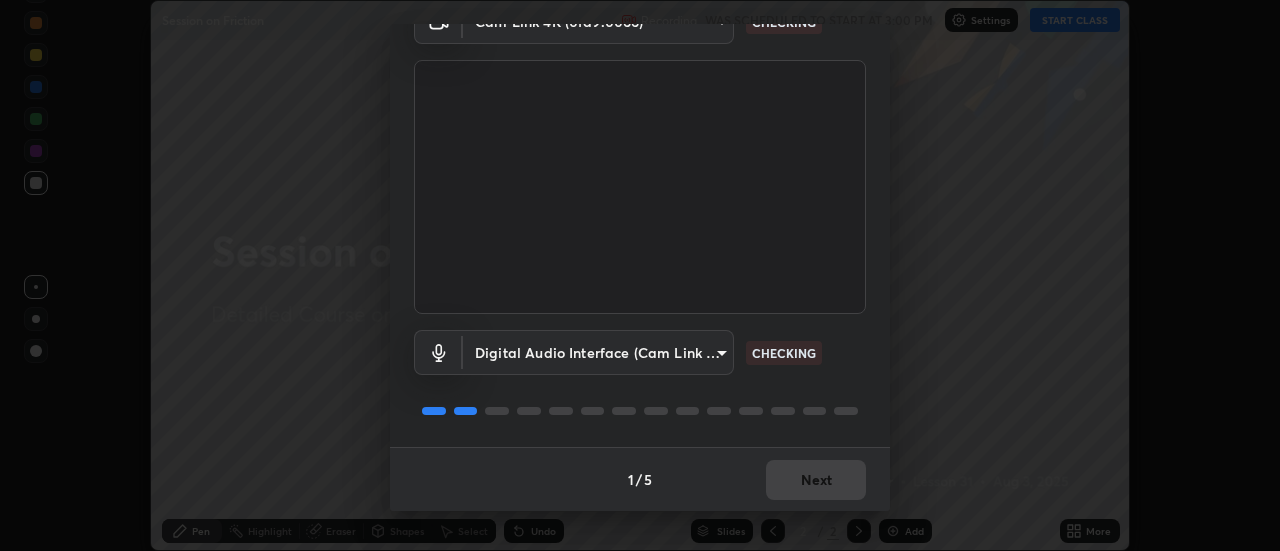 click on "CHECKING" at bounding box center (784, 353) 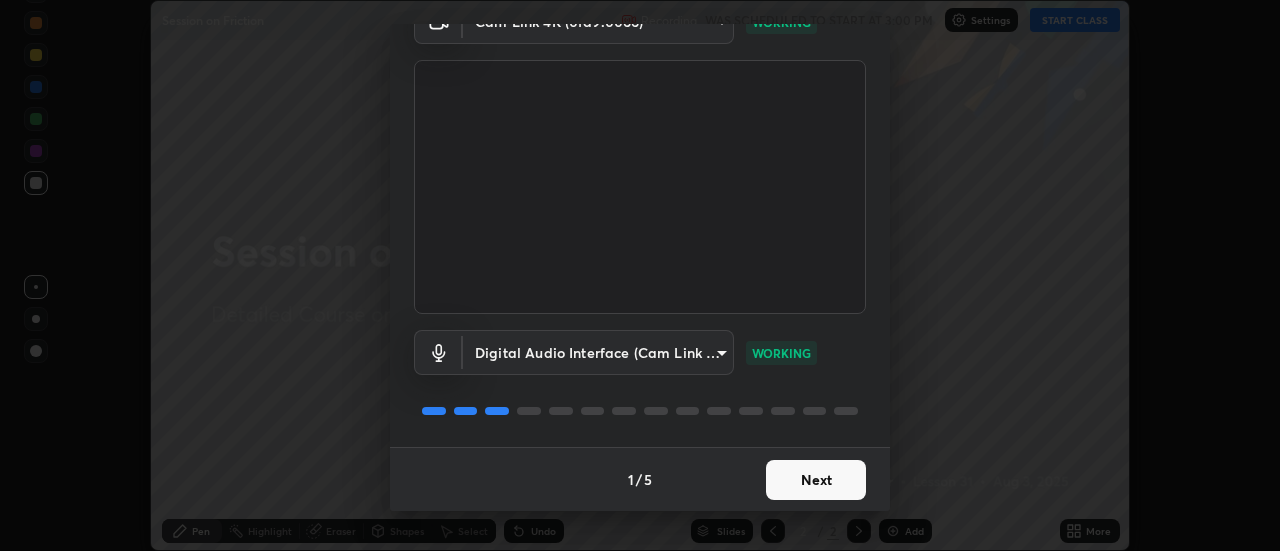 click on "WORKING" at bounding box center (781, 353) 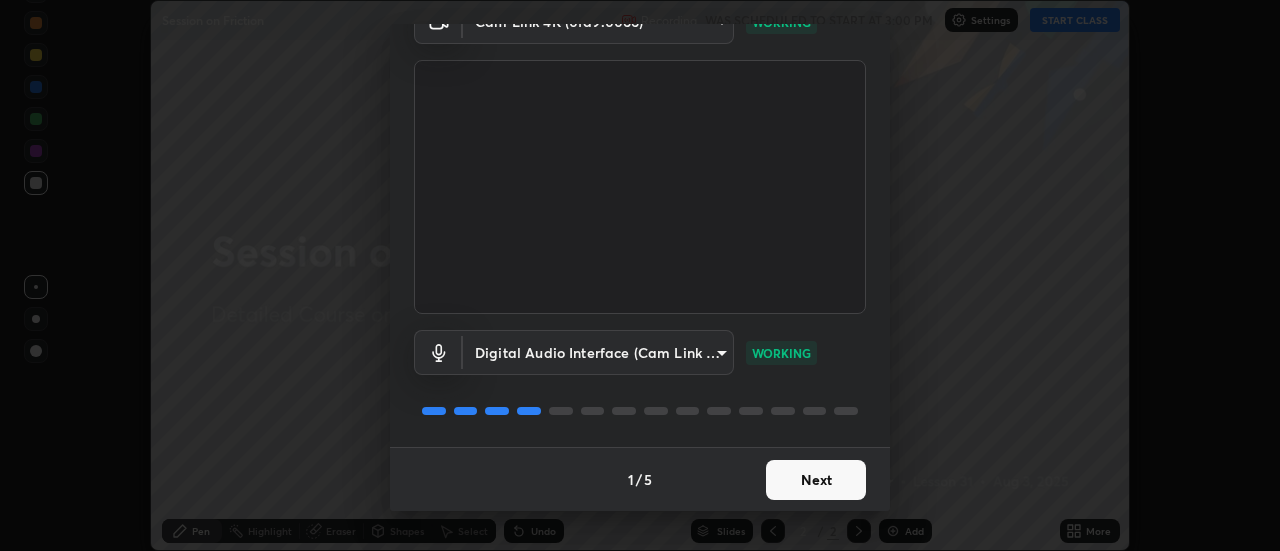 click on "Next" at bounding box center (816, 480) 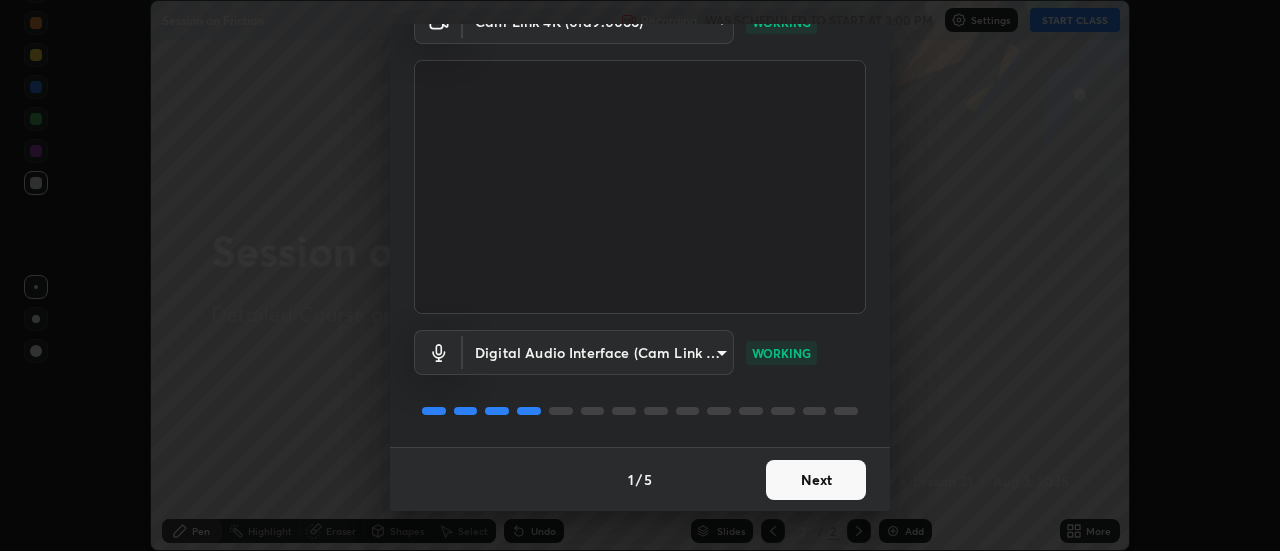 scroll, scrollTop: 0, scrollLeft: 0, axis: both 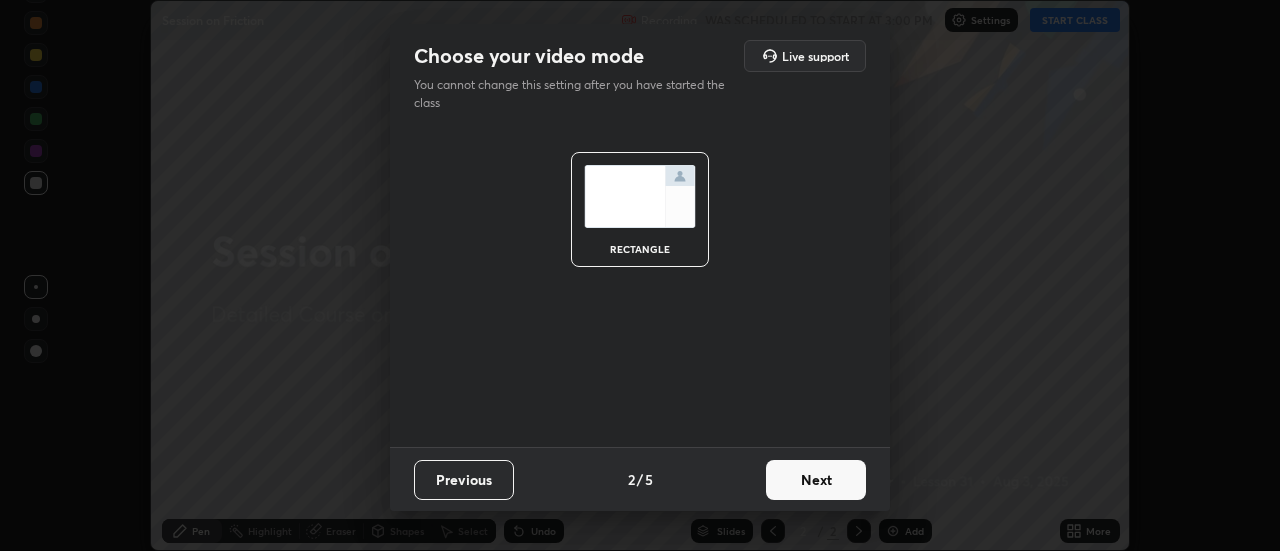 click on "Next" at bounding box center (816, 480) 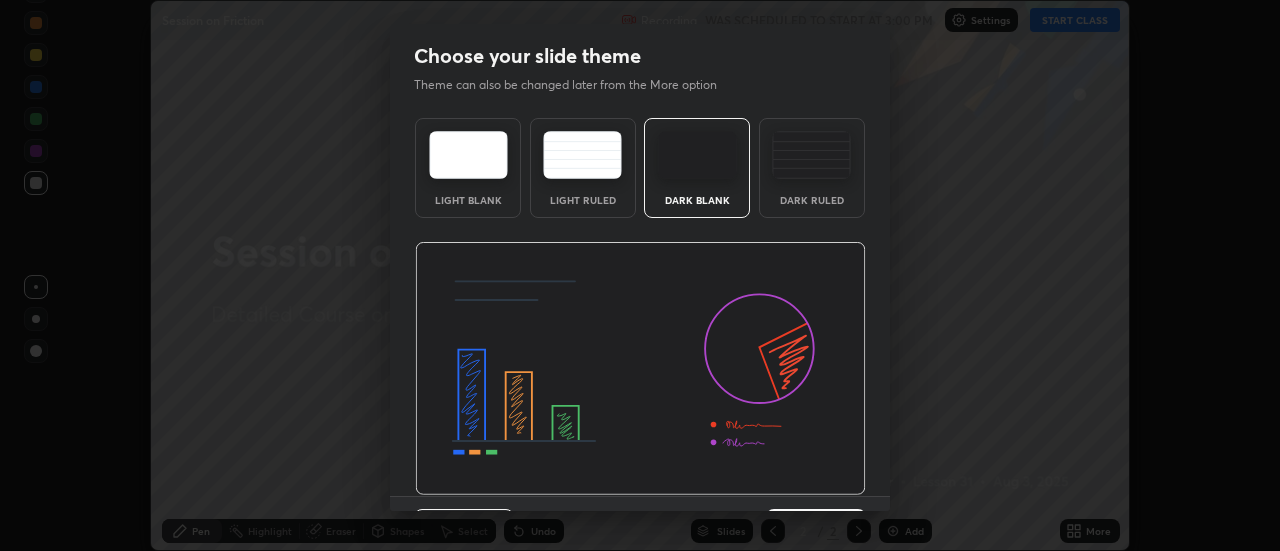 scroll, scrollTop: 49, scrollLeft: 0, axis: vertical 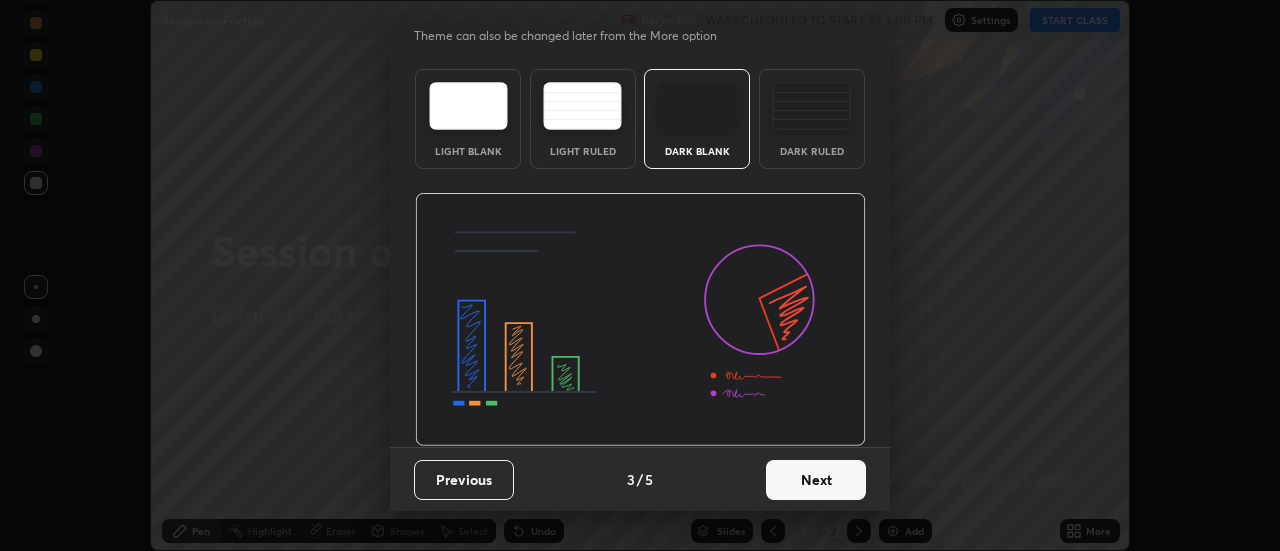 click on "Next" at bounding box center (816, 480) 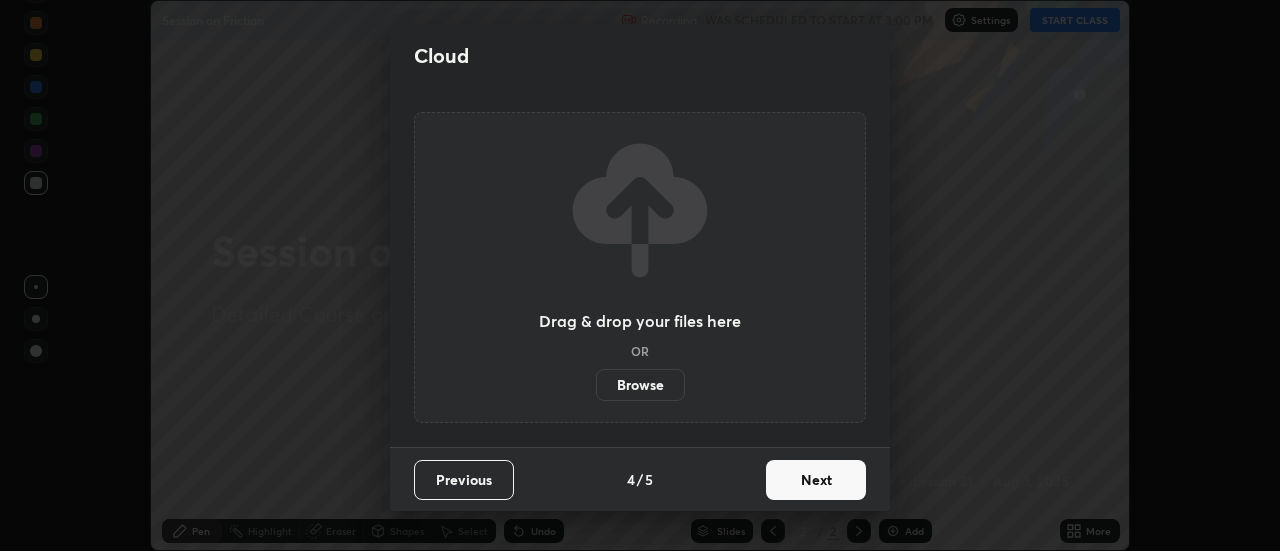 scroll, scrollTop: 0, scrollLeft: 0, axis: both 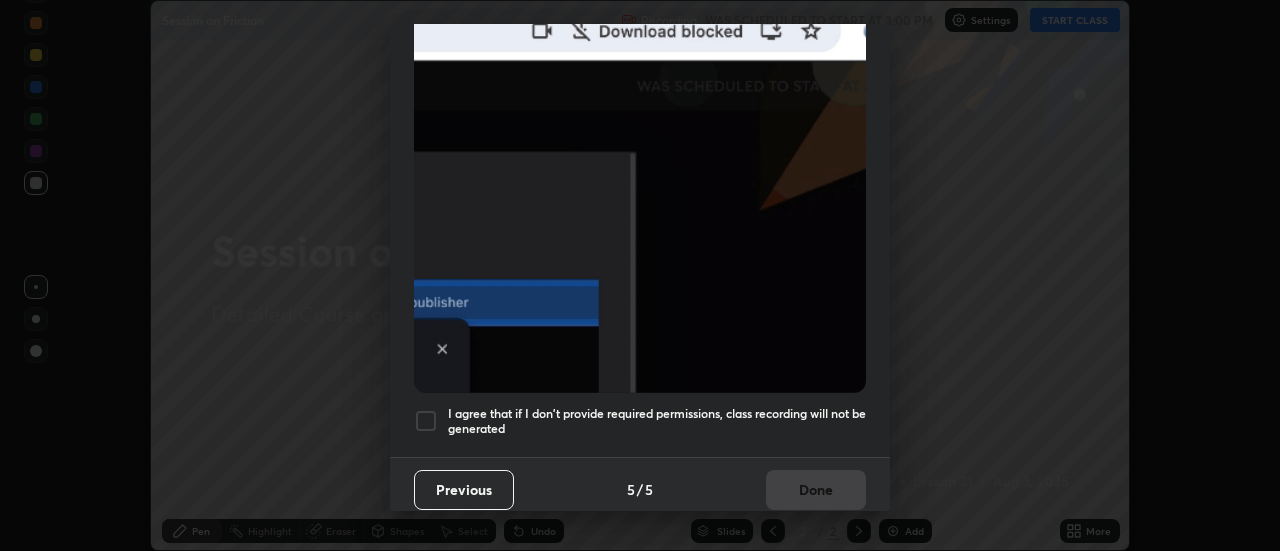 click at bounding box center (426, 421) 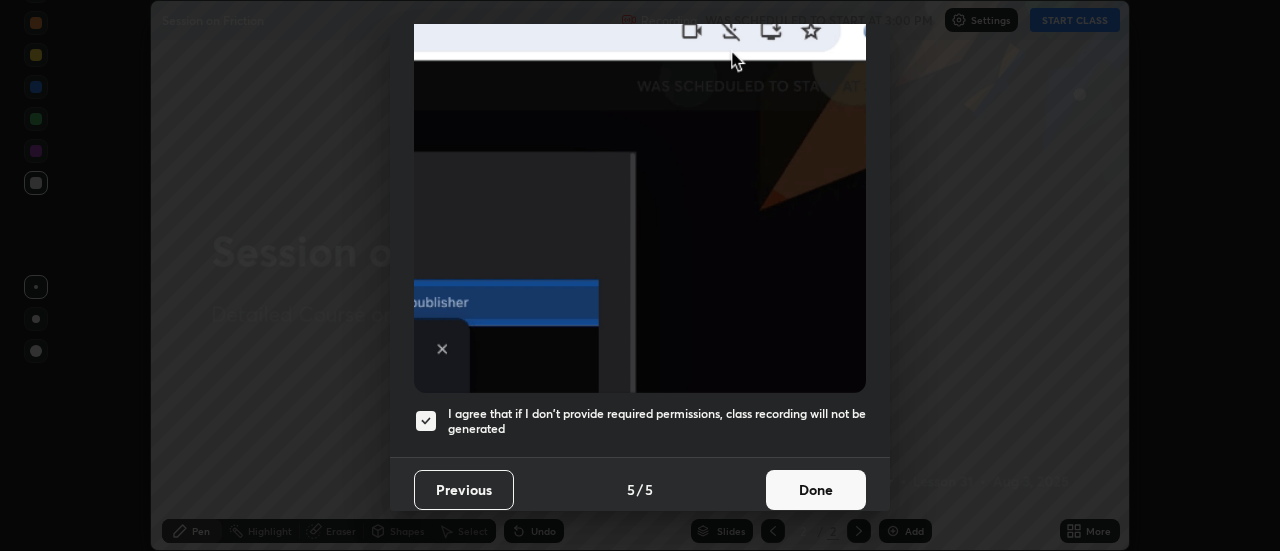 click on "Done" at bounding box center (816, 490) 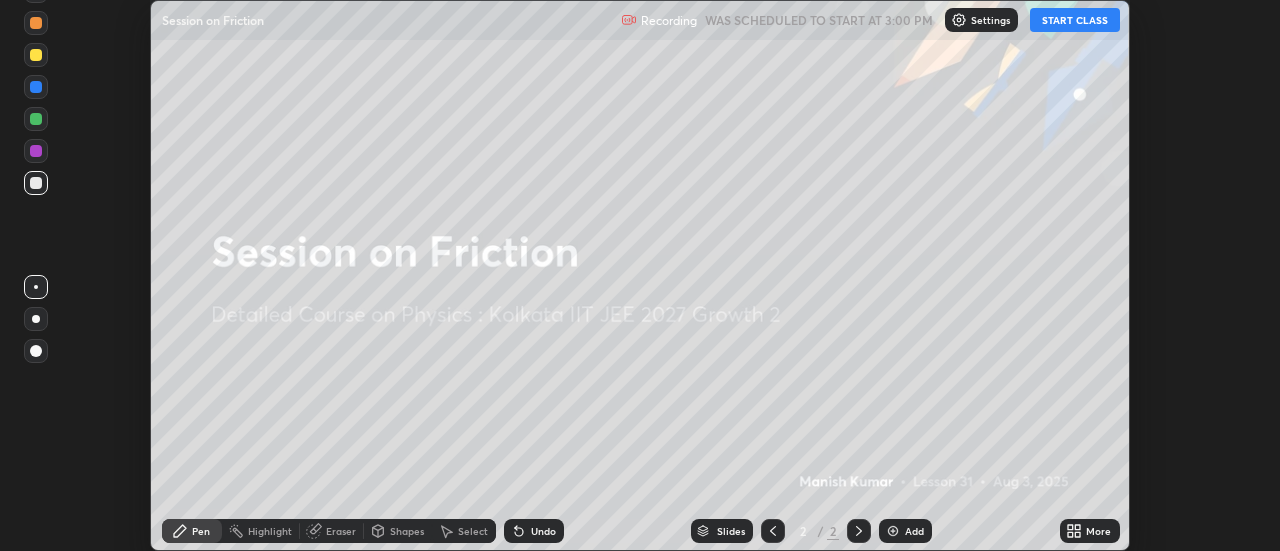 click 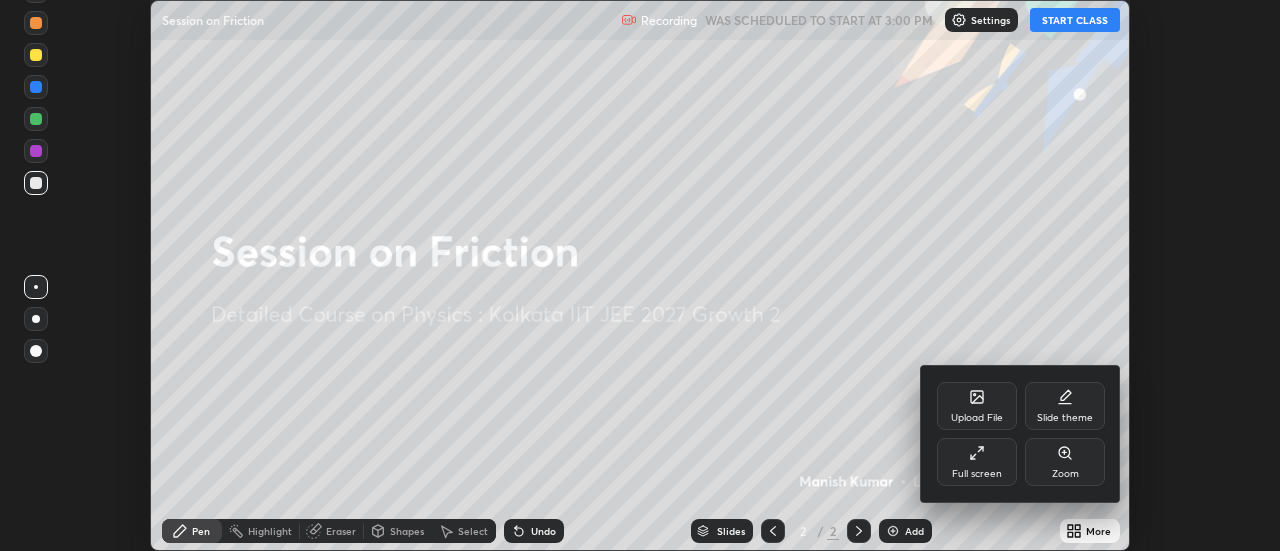 click on "Full screen" at bounding box center [977, 474] 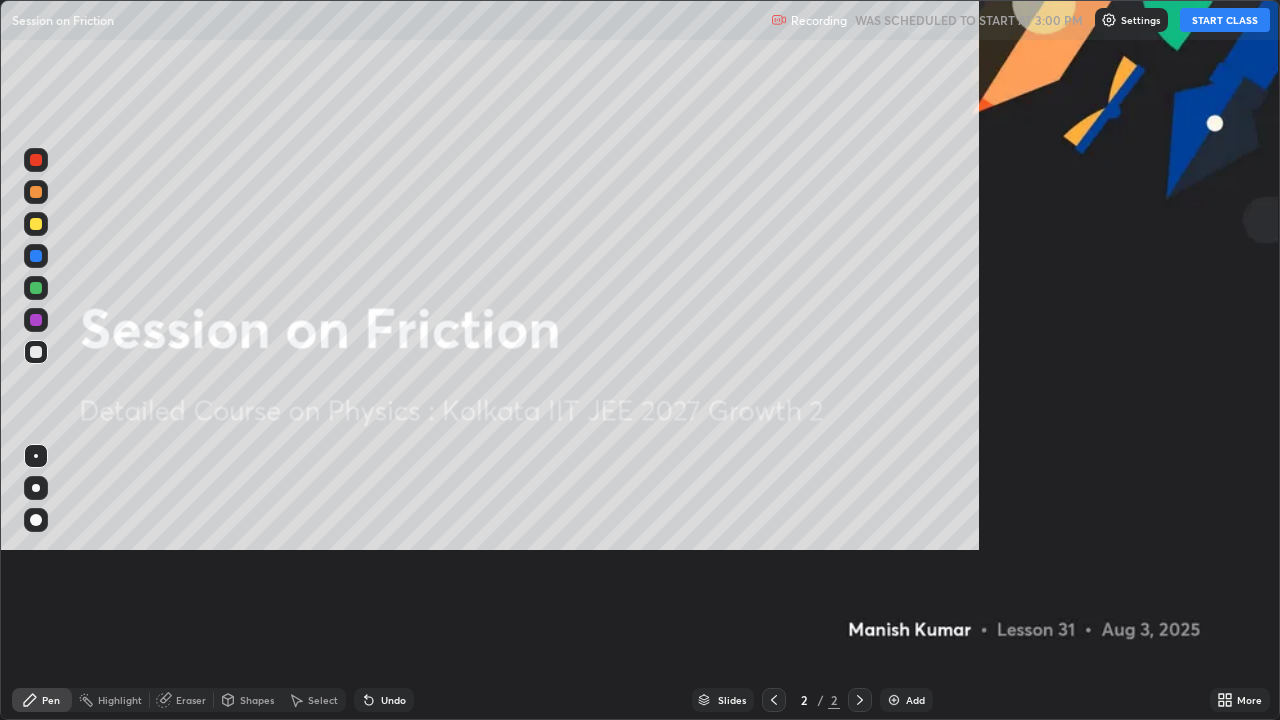 scroll, scrollTop: 99280, scrollLeft: 98720, axis: both 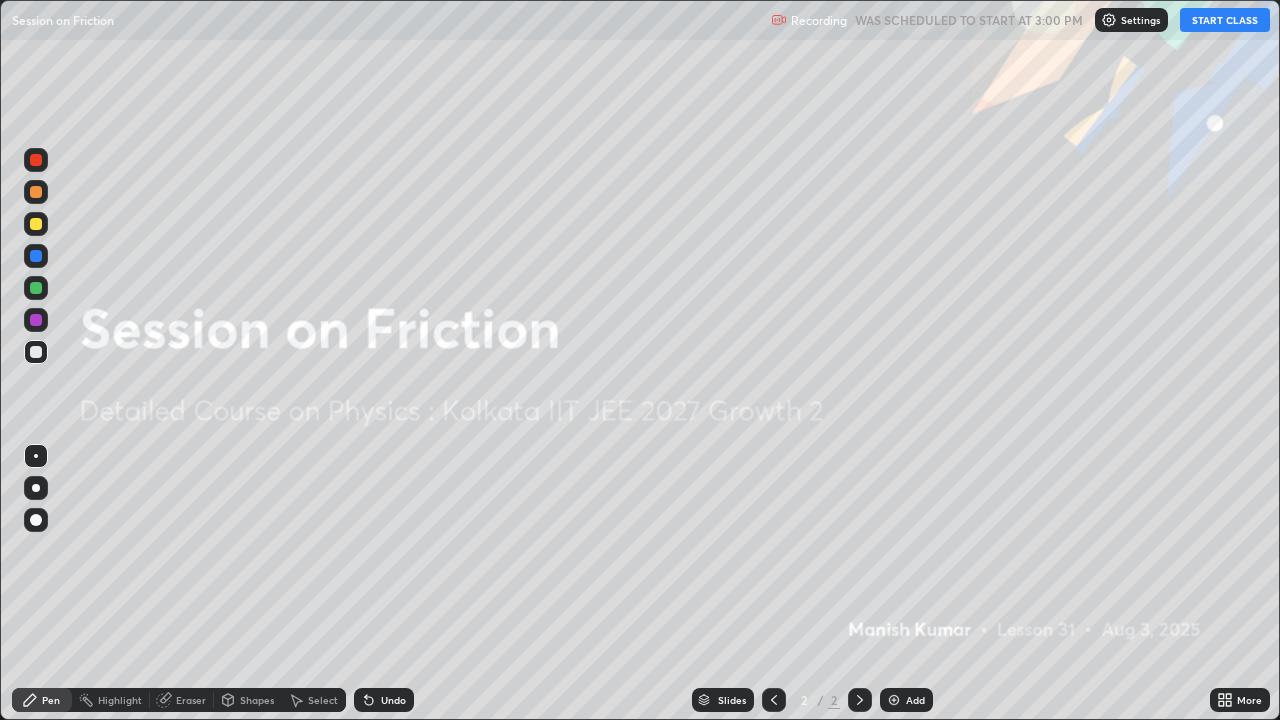 click on "START CLASS" at bounding box center [1225, 20] 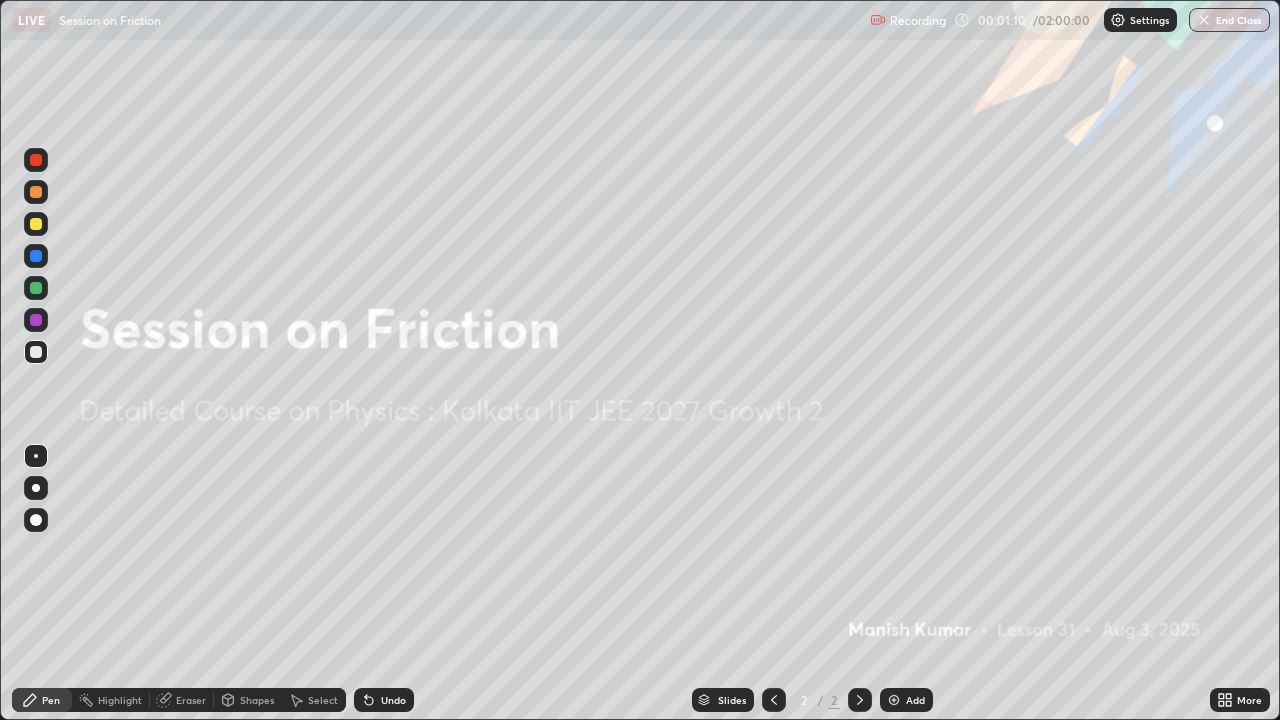 click at bounding box center (894, 700) 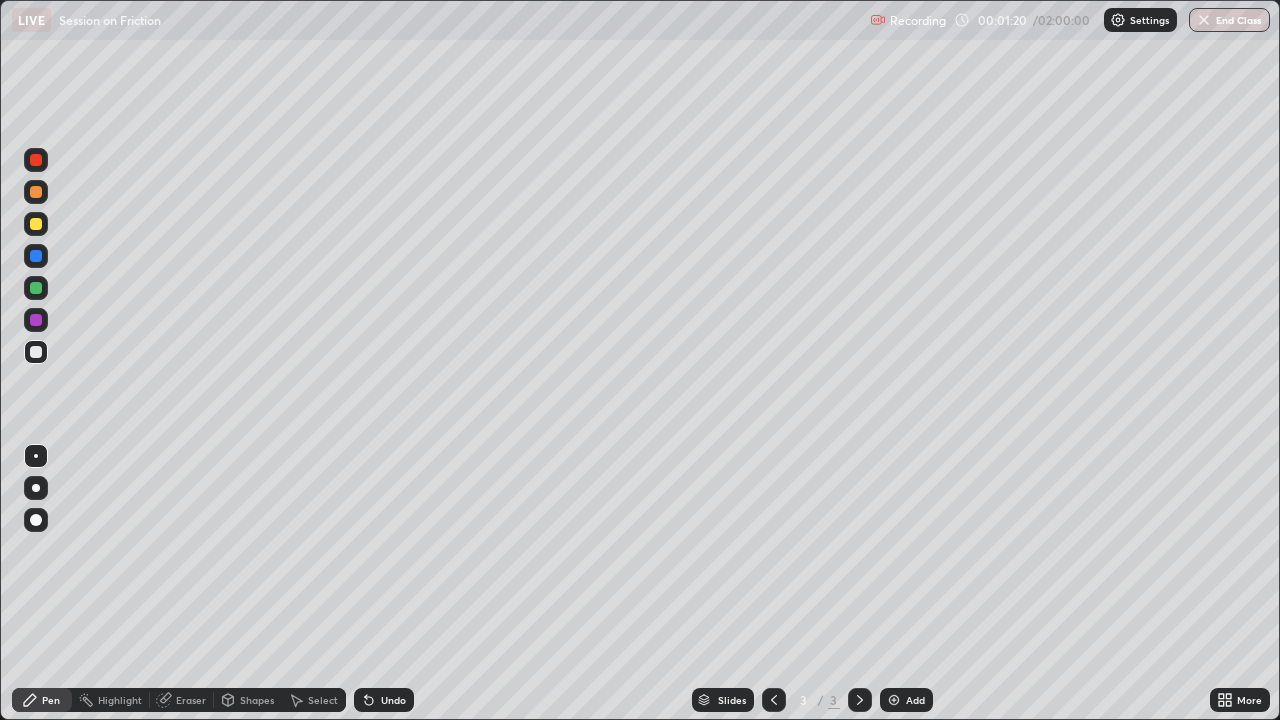 click at bounding box center (36, 192) 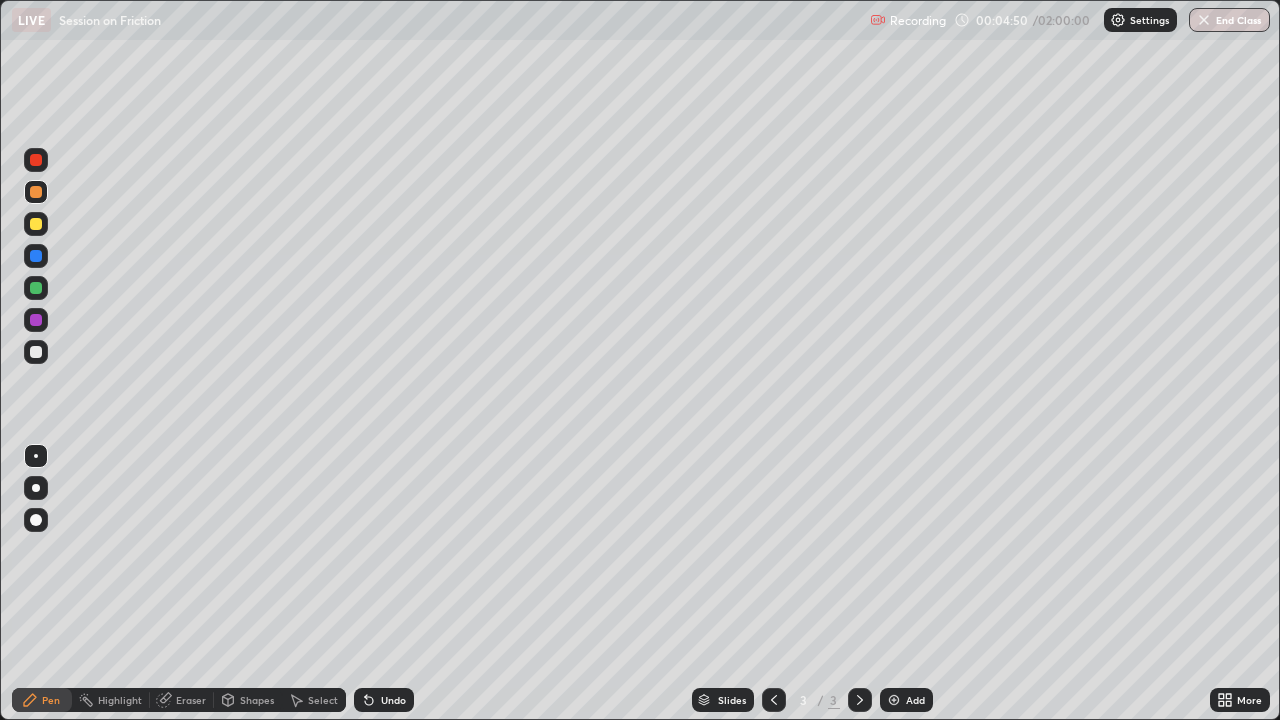 click at bounding box center (36, 160) 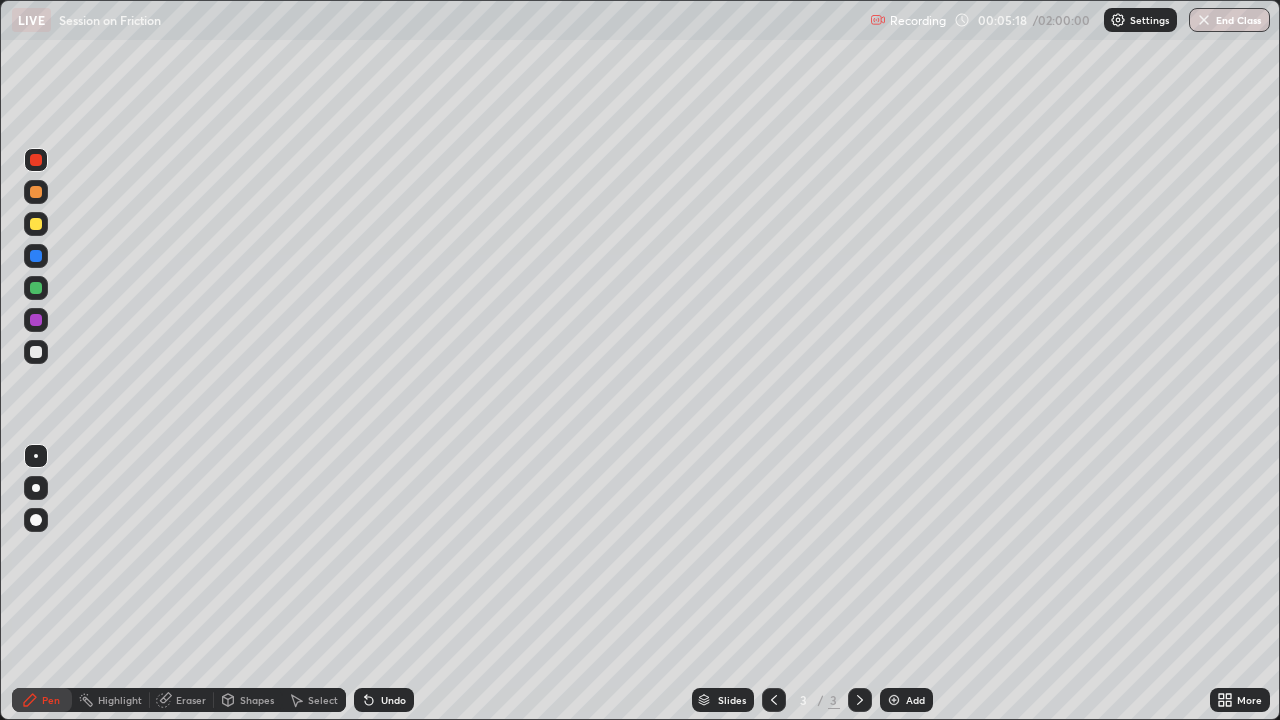 click at bounding box center [36, 288] 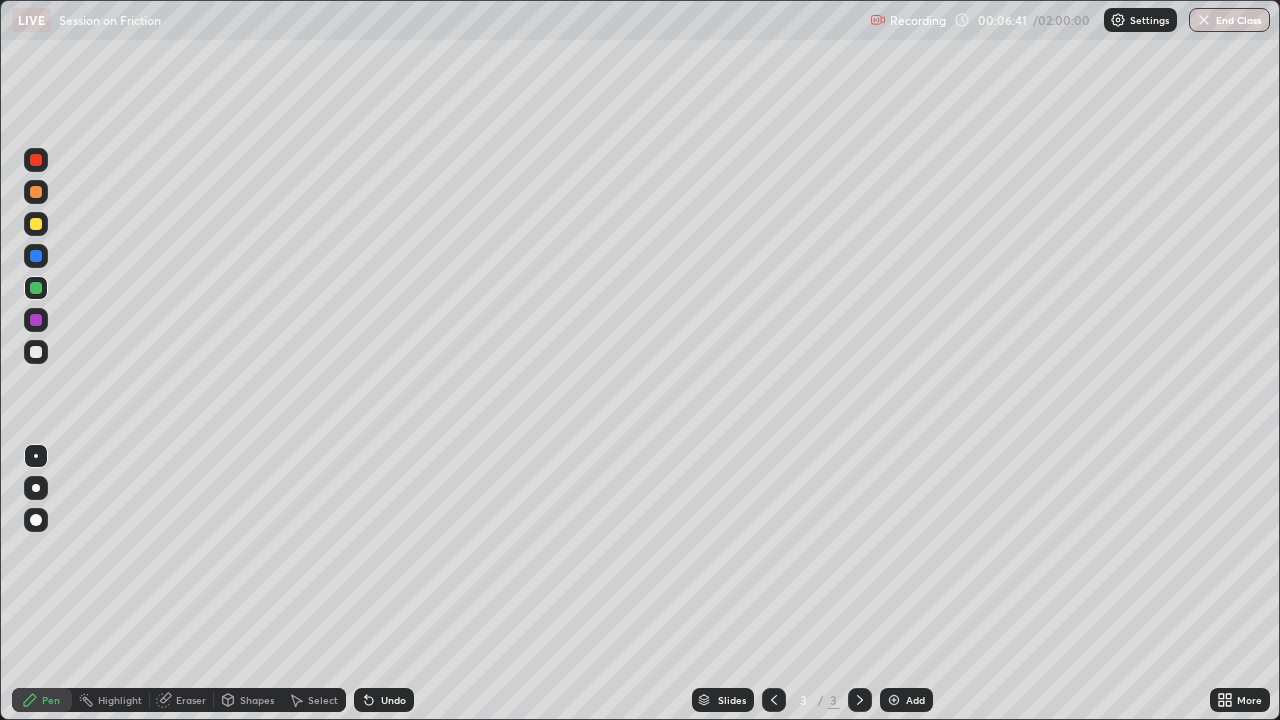 click at bounding box center (36, 320) 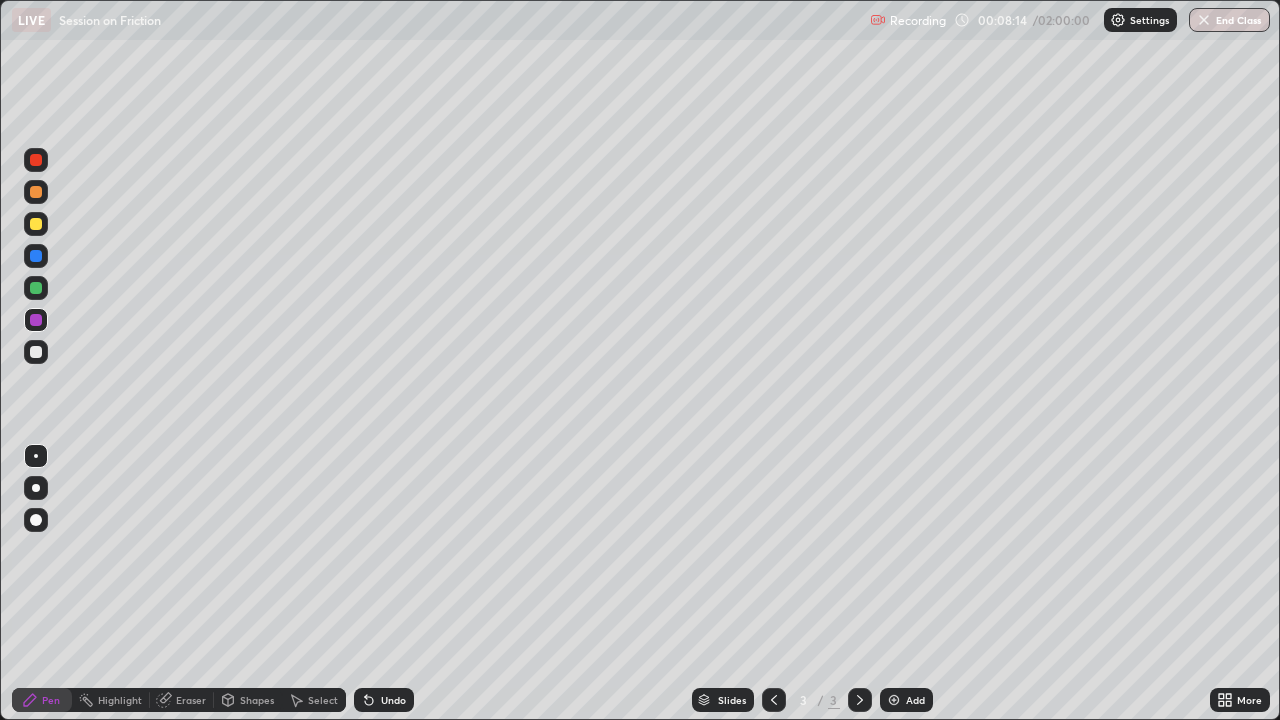click at bounding box center [894, 700] 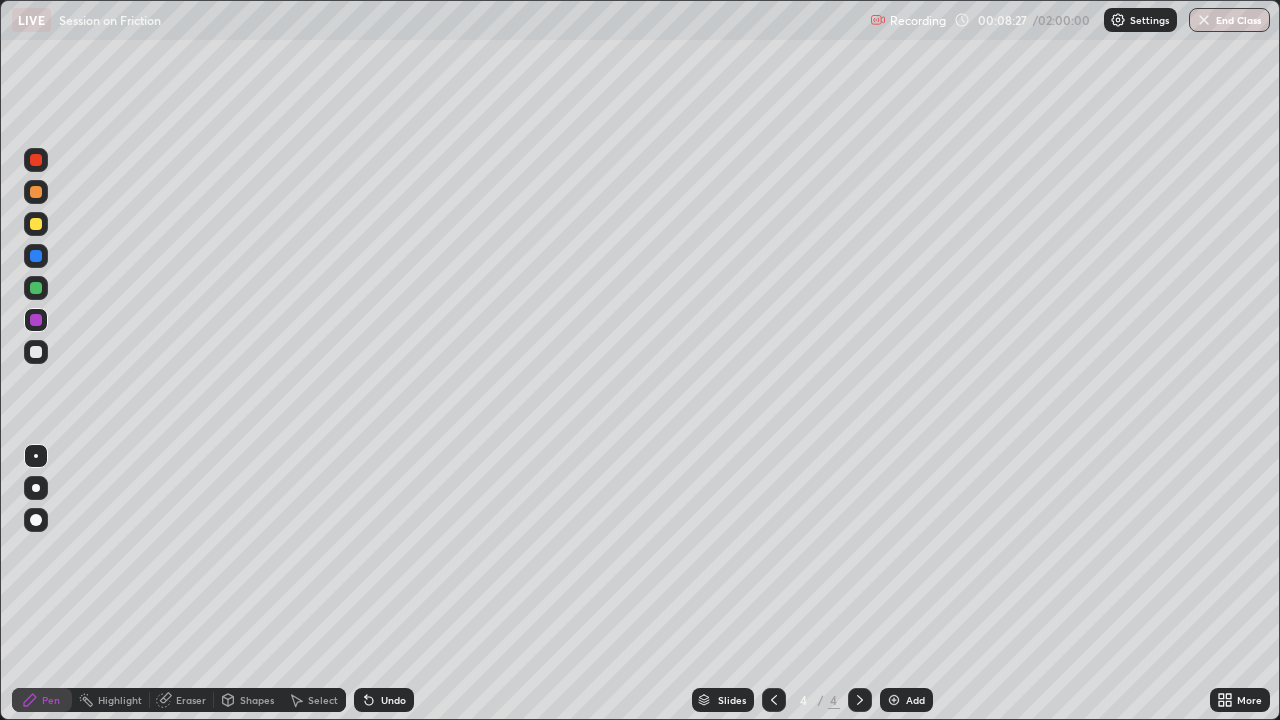 click at bounding box center (36, 224) 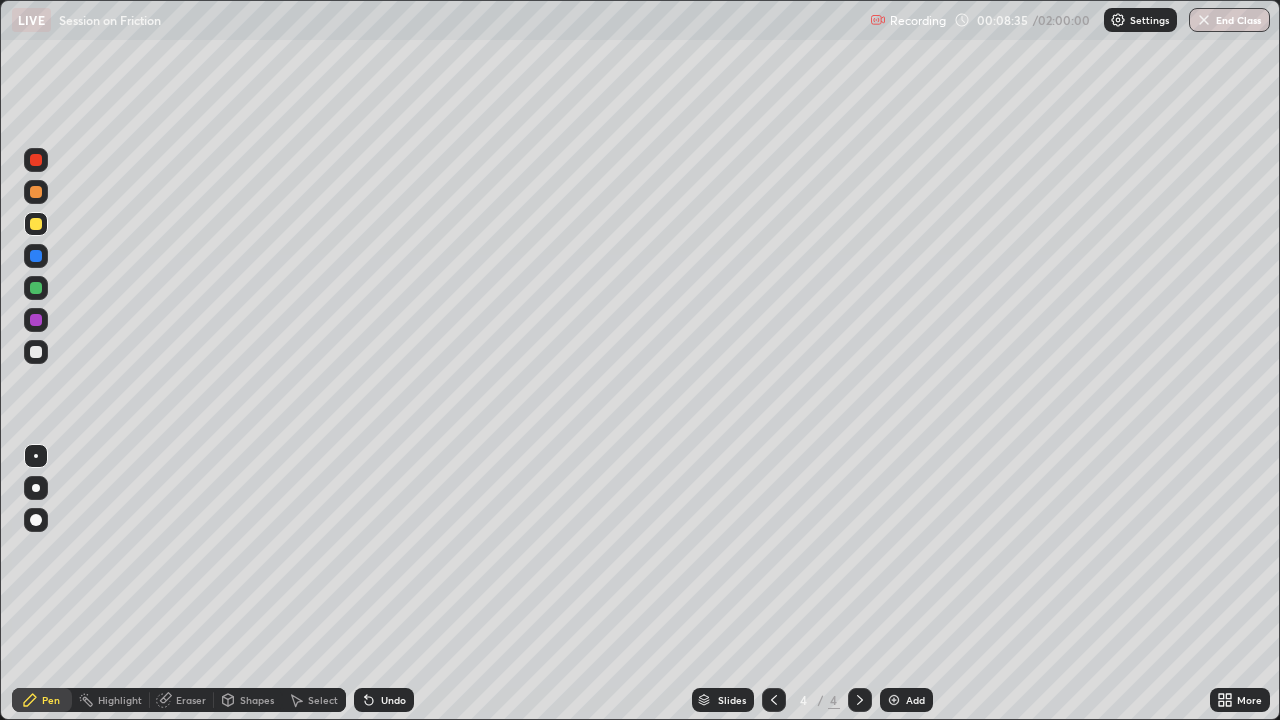 click at bounding box center (894, 700) 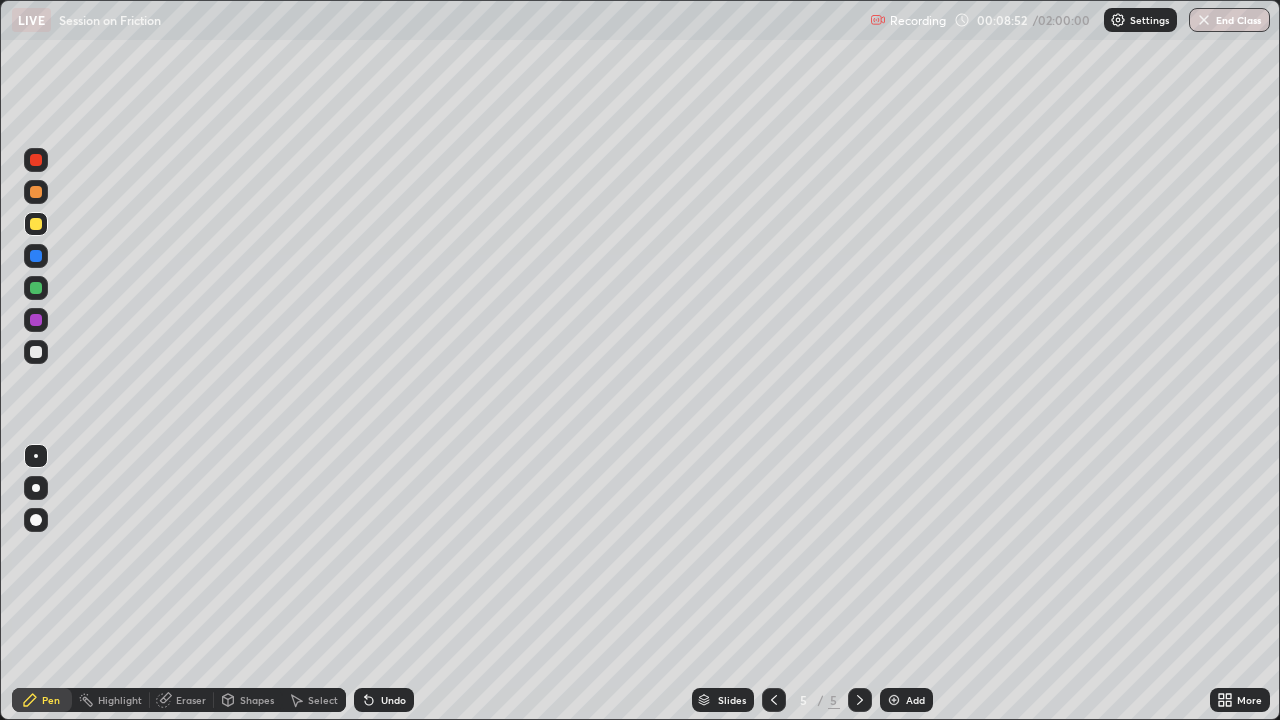 click at bounding box center [36, 288] 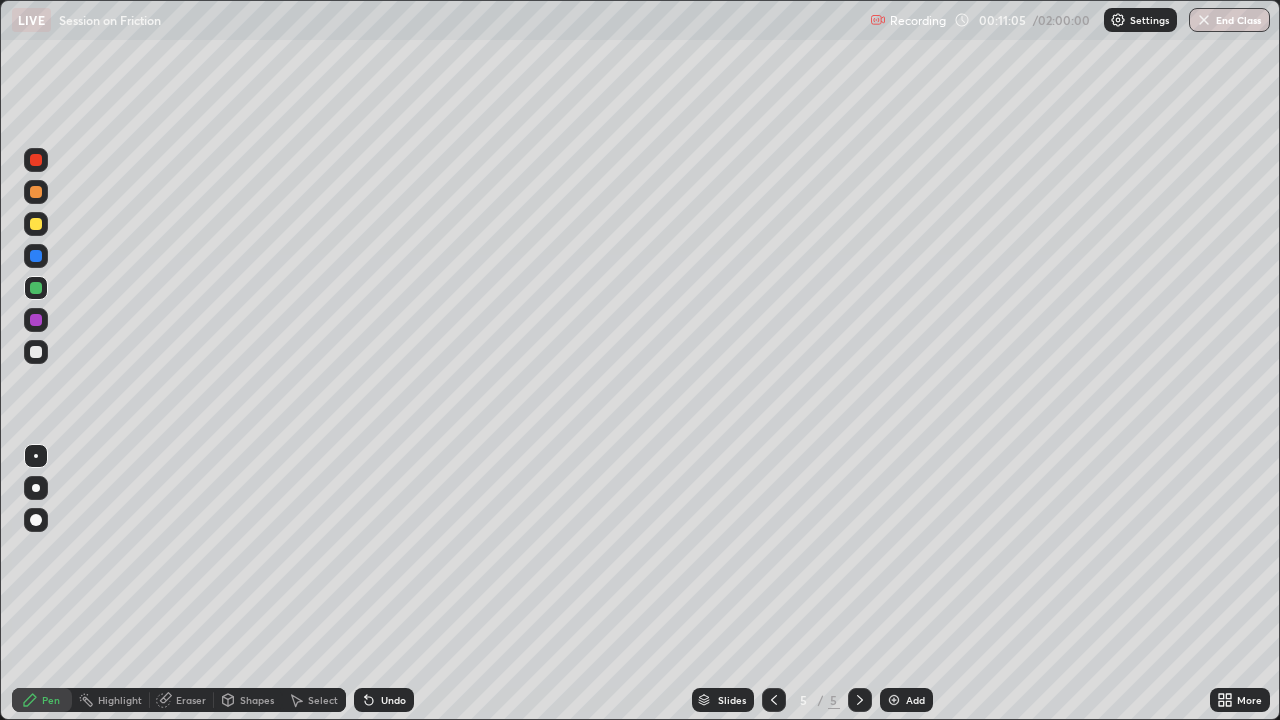 click at bounding box center (36, 320) 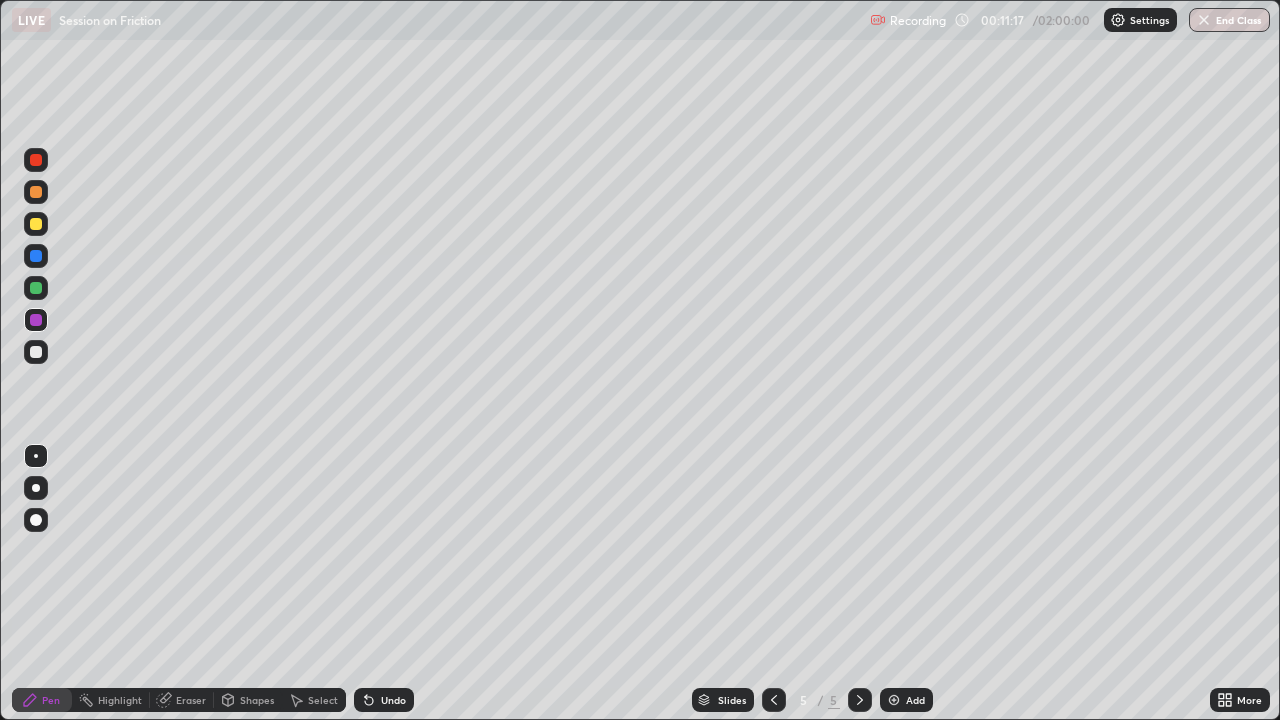 click at bounding box center [36, 288] 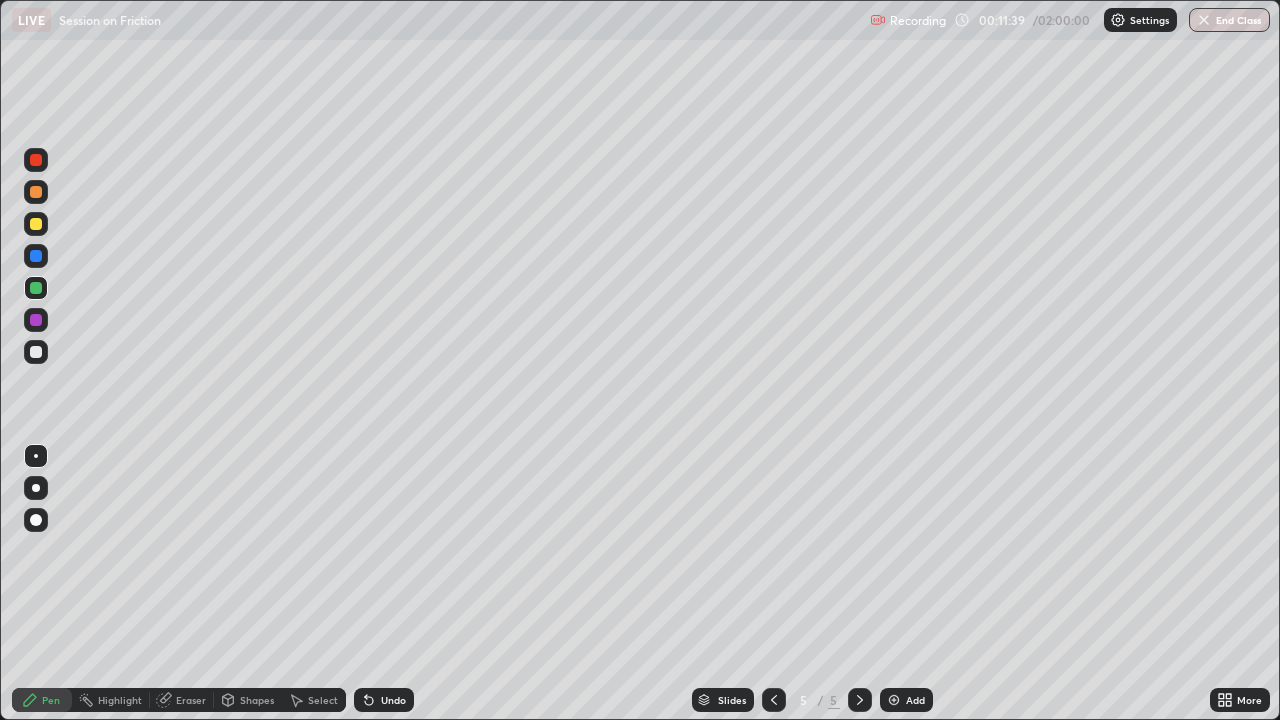 click at bounding box center (36, 320) 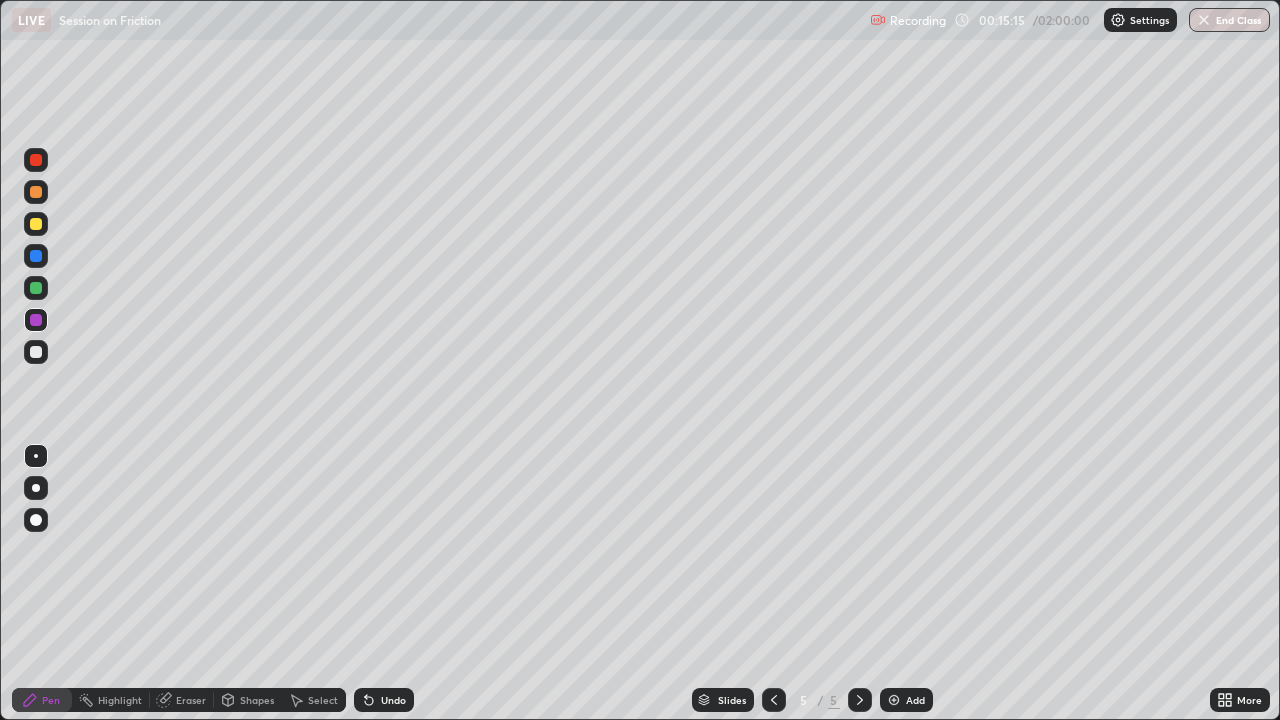click at bounding box center [36, 288] 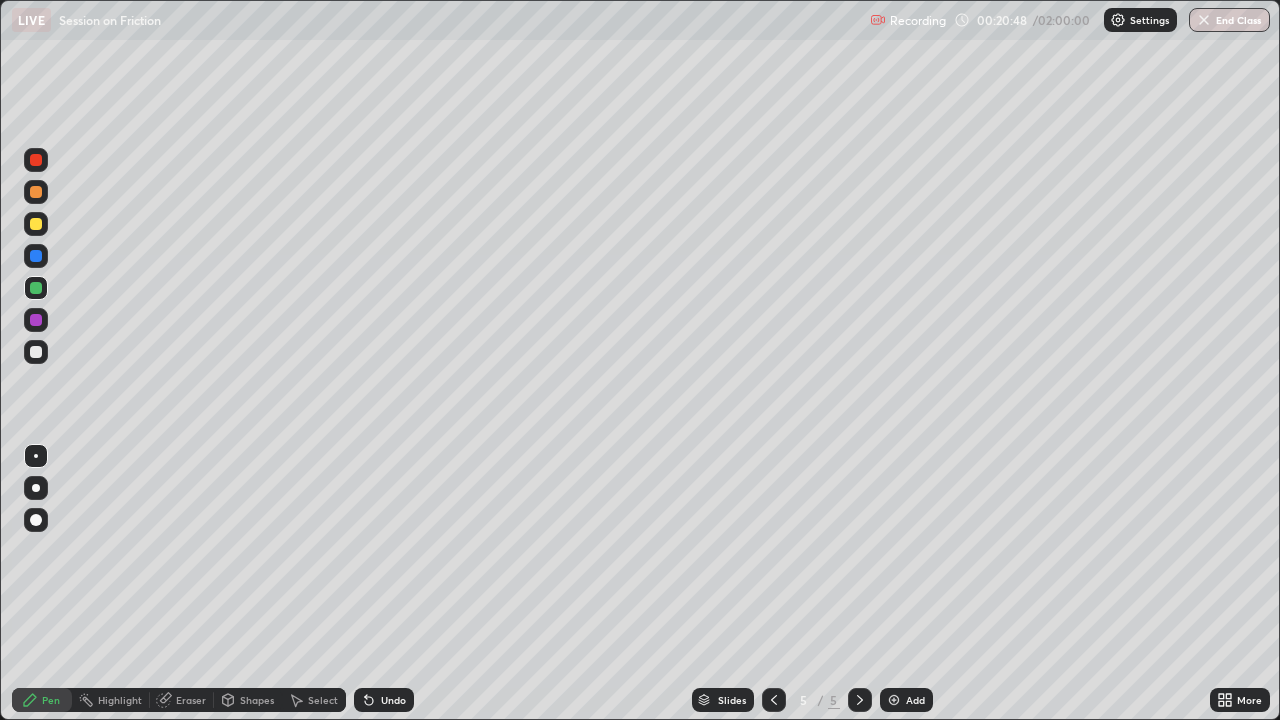 click at bounding box center (894, 700) 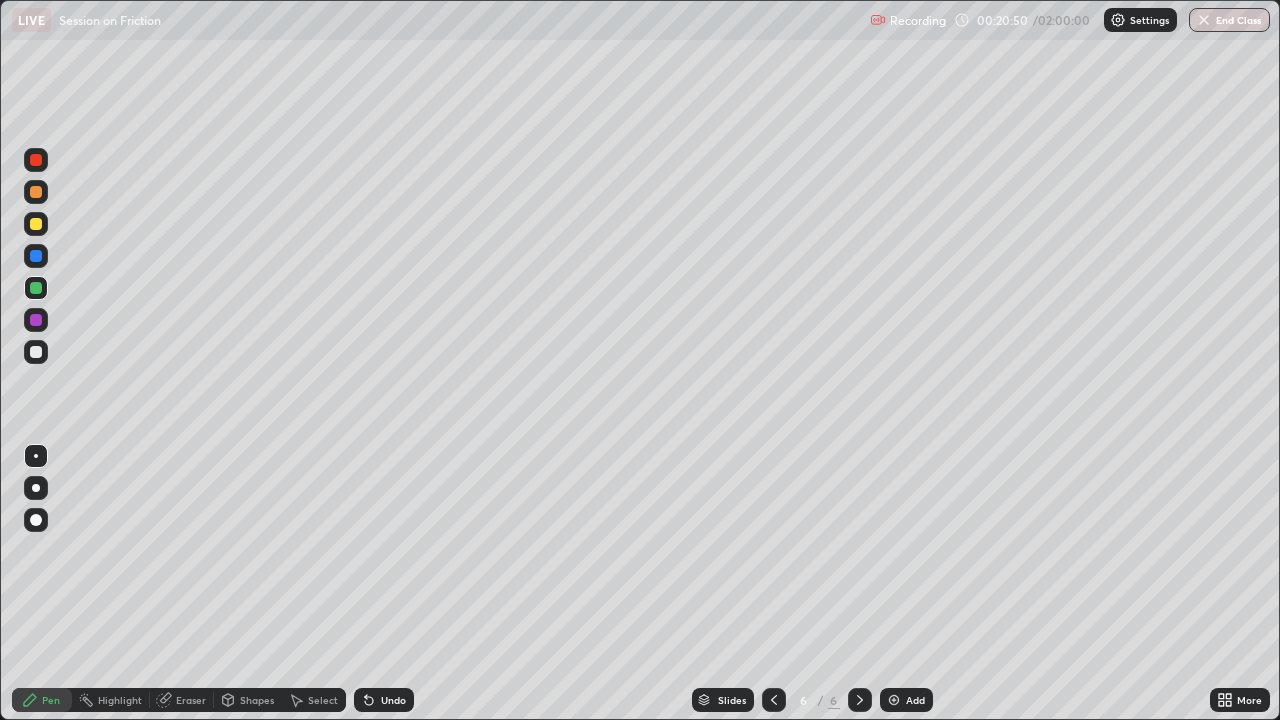 click at bounding box center (36, 224) 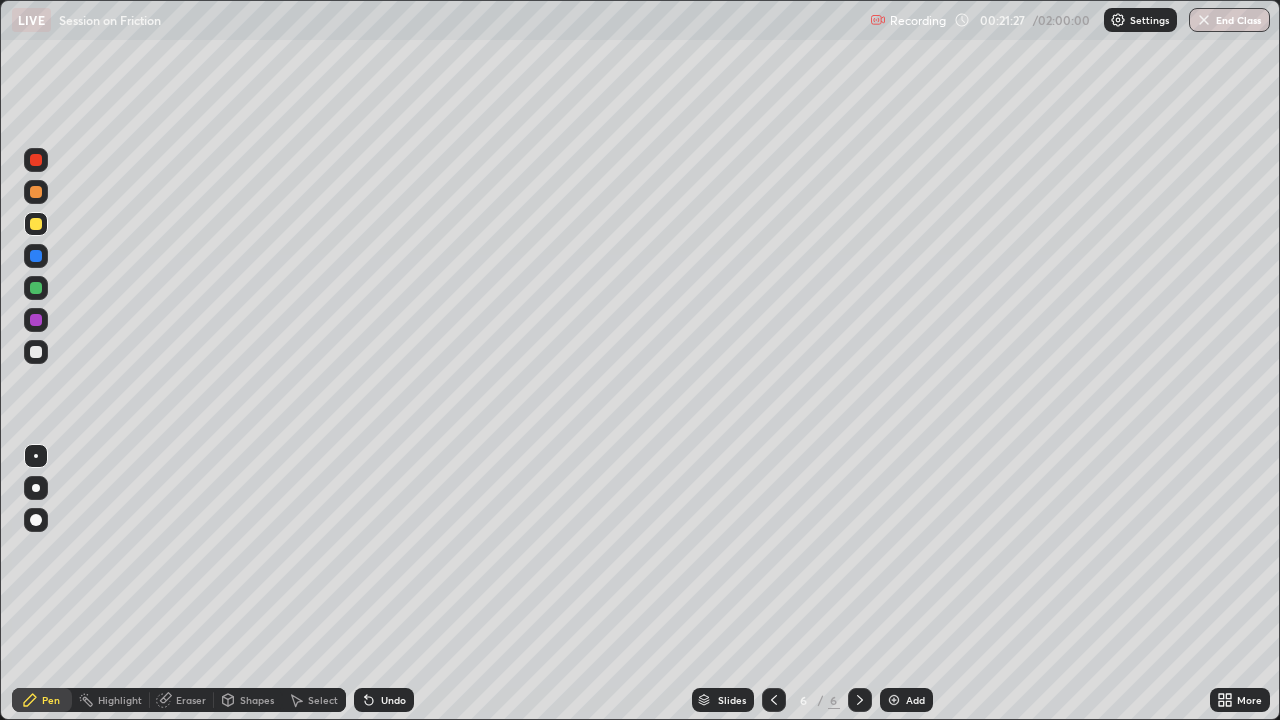 click at bounding box center [36, 320] 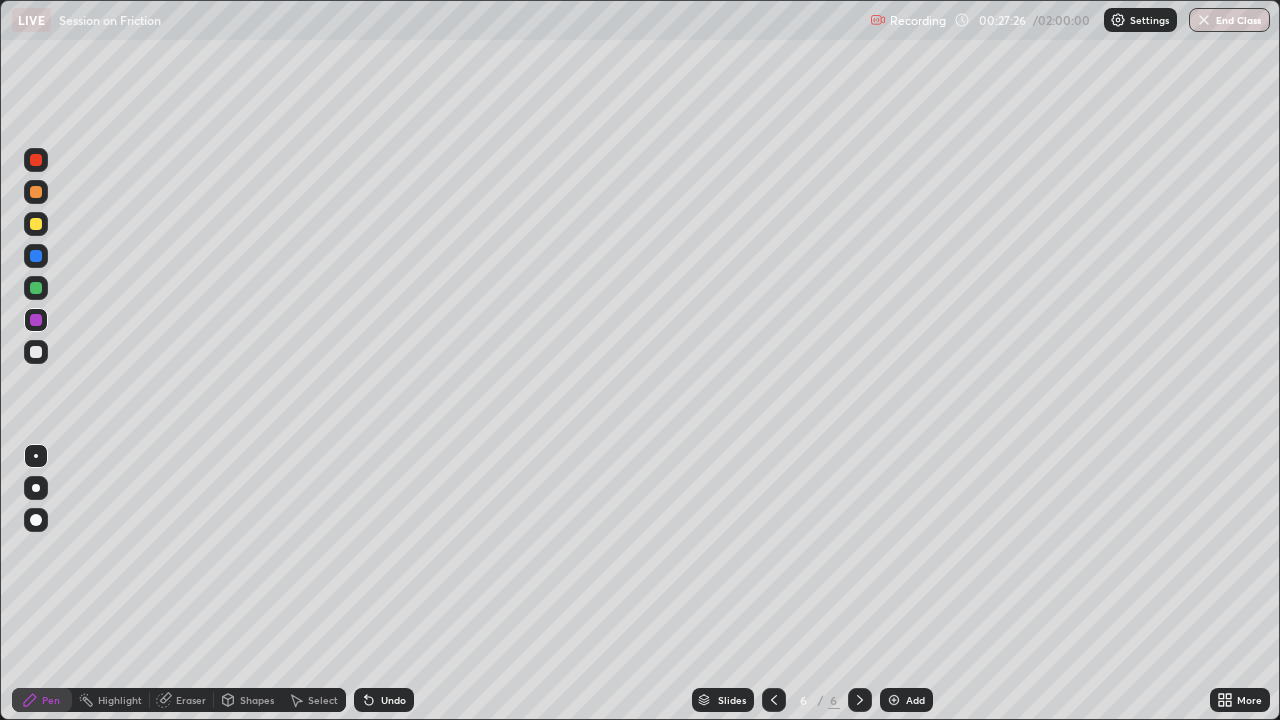 click at bounding box center [36, 224] 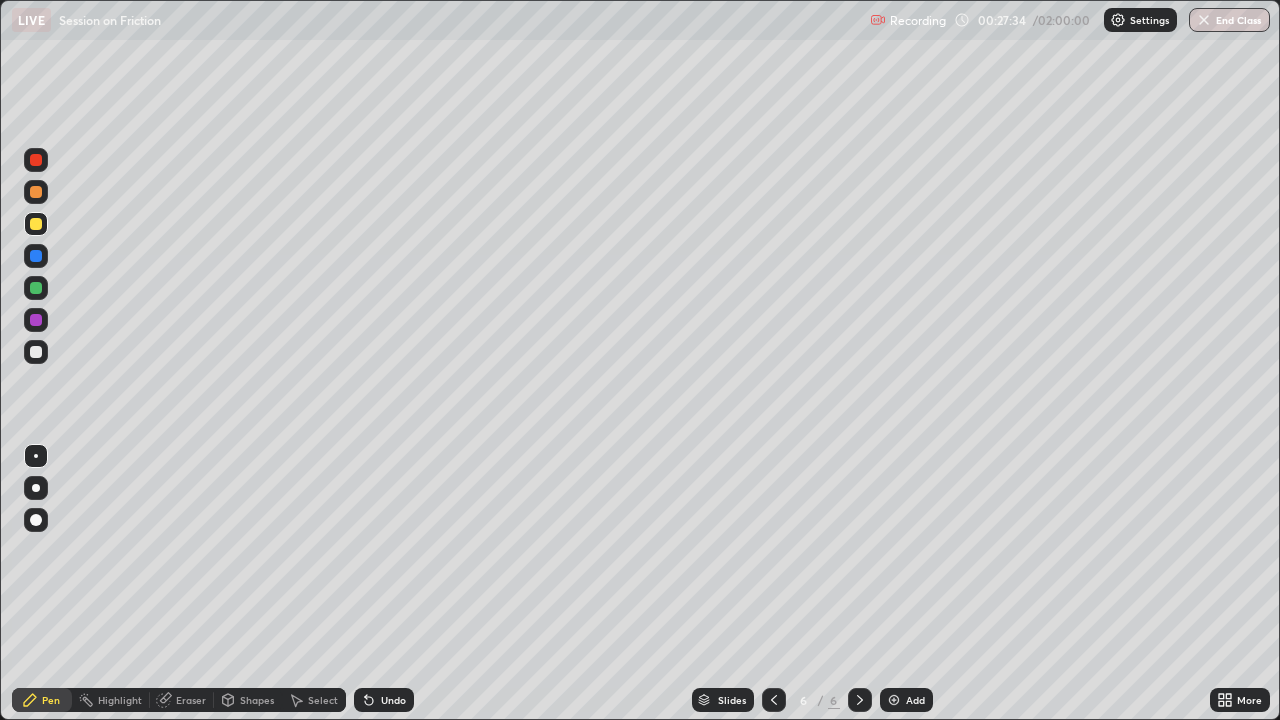 click at bounding box center (36, 160) 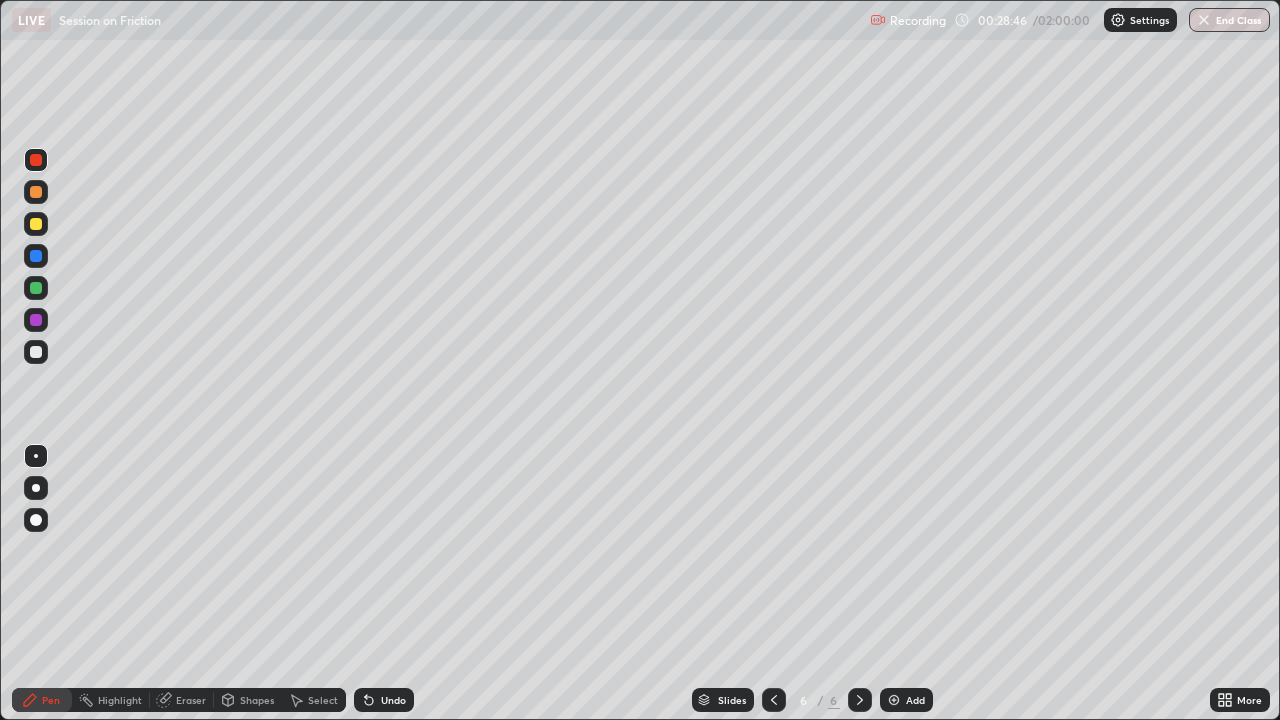 click at bounding box center (36, 320) 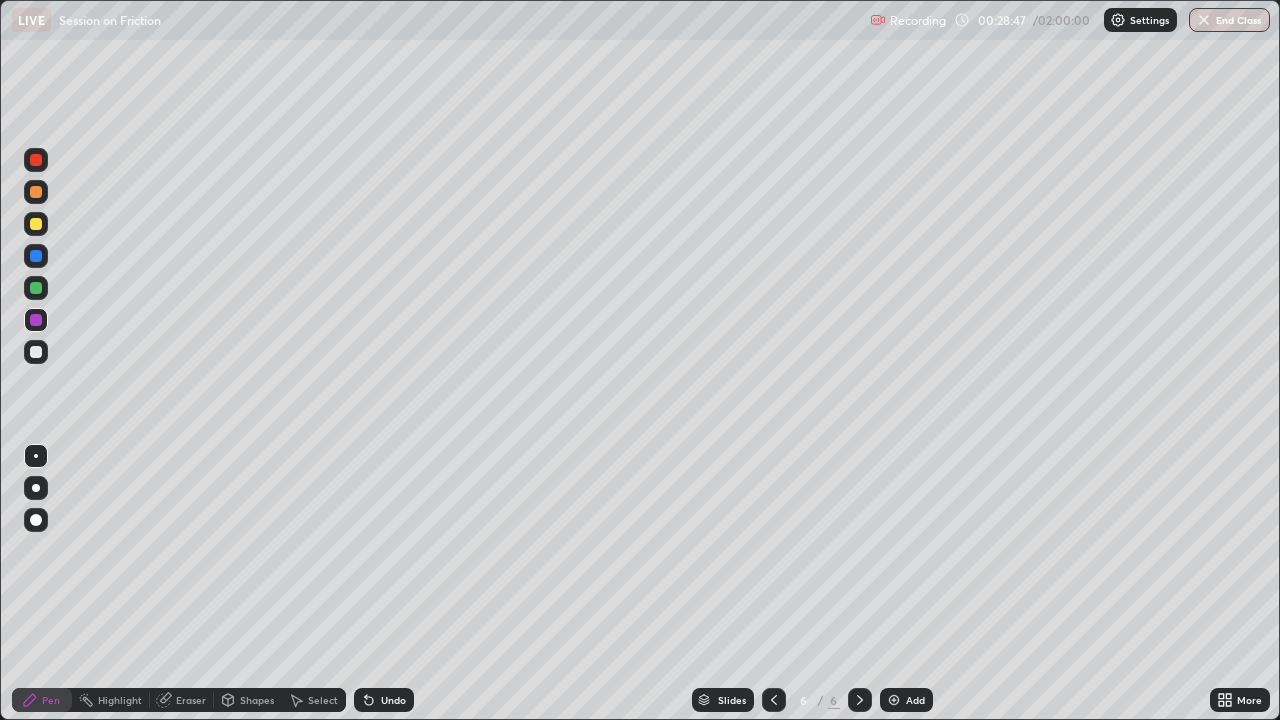 click at bounding box center (36, 288) 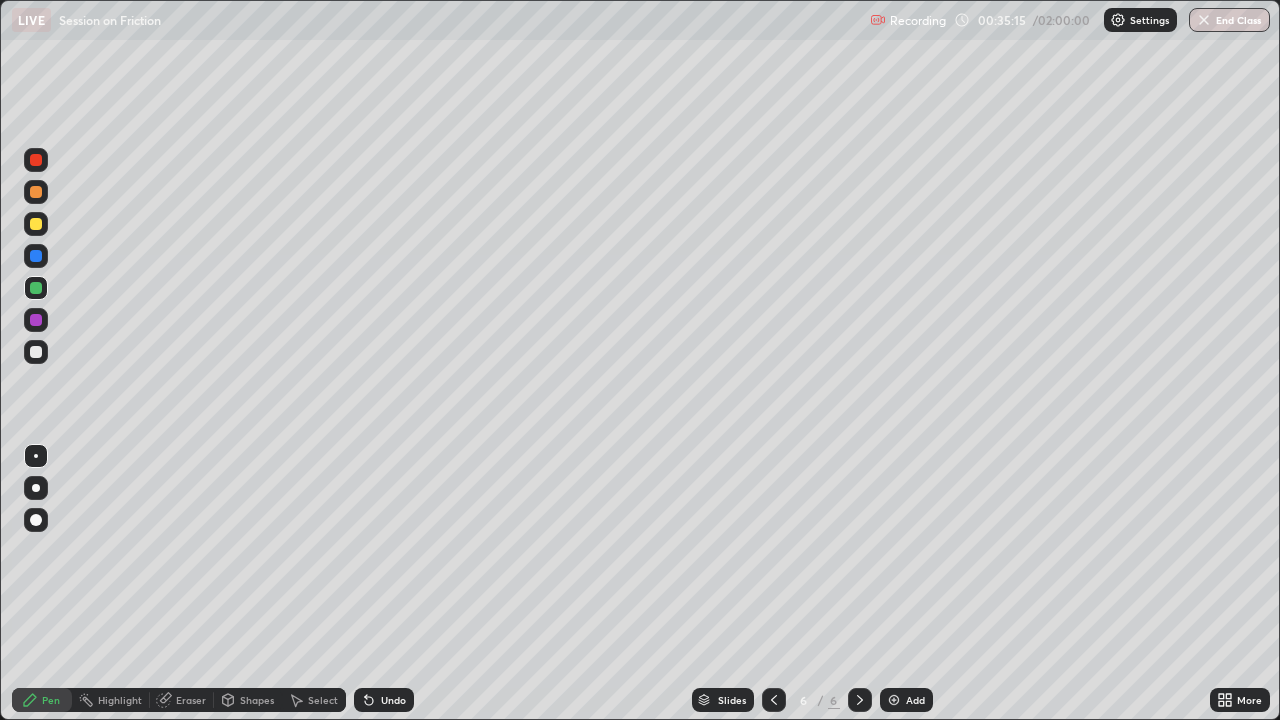 click at bounding box center (894, 700) 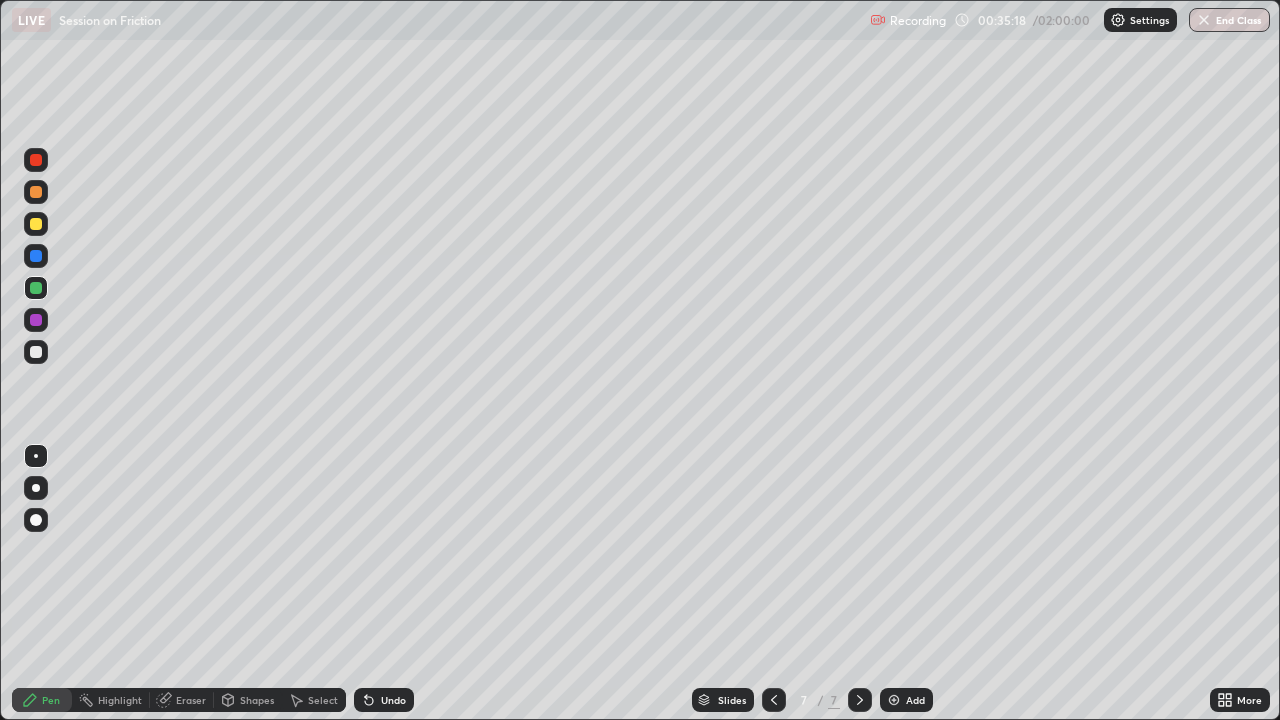 click at bounding box center [36, 192] 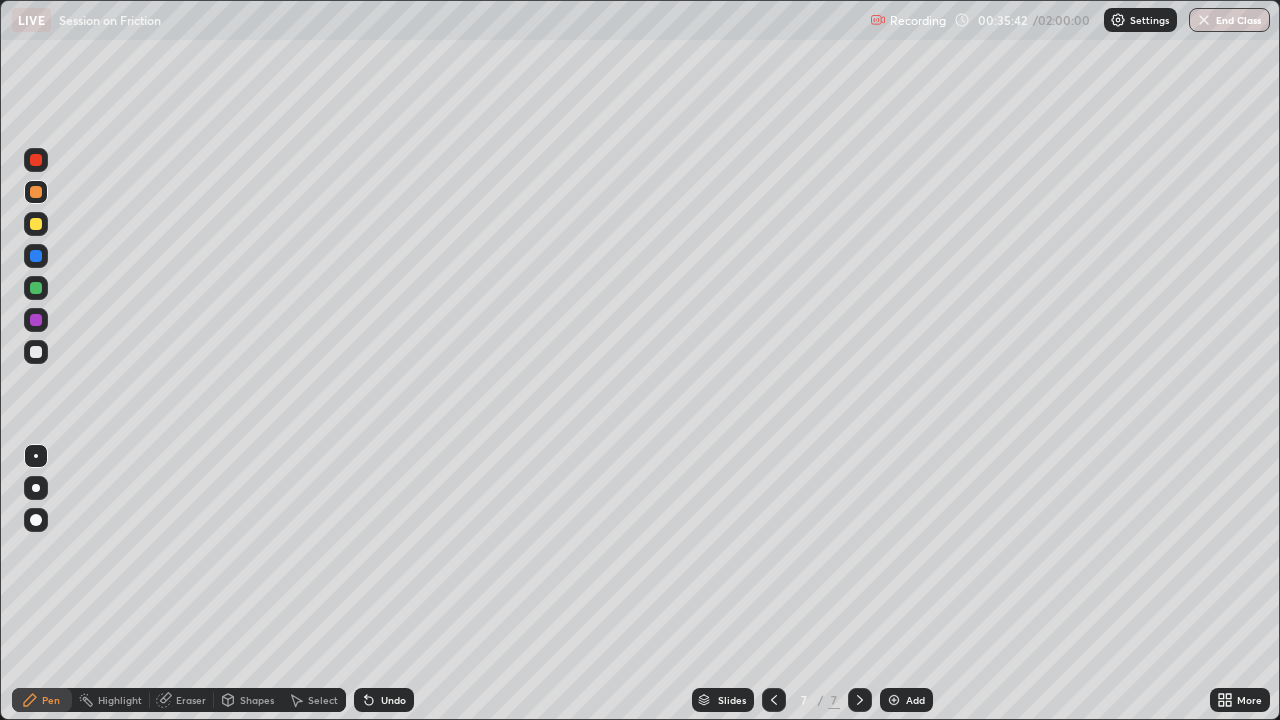 click on "Eraser" at bounding box center (191, 700) 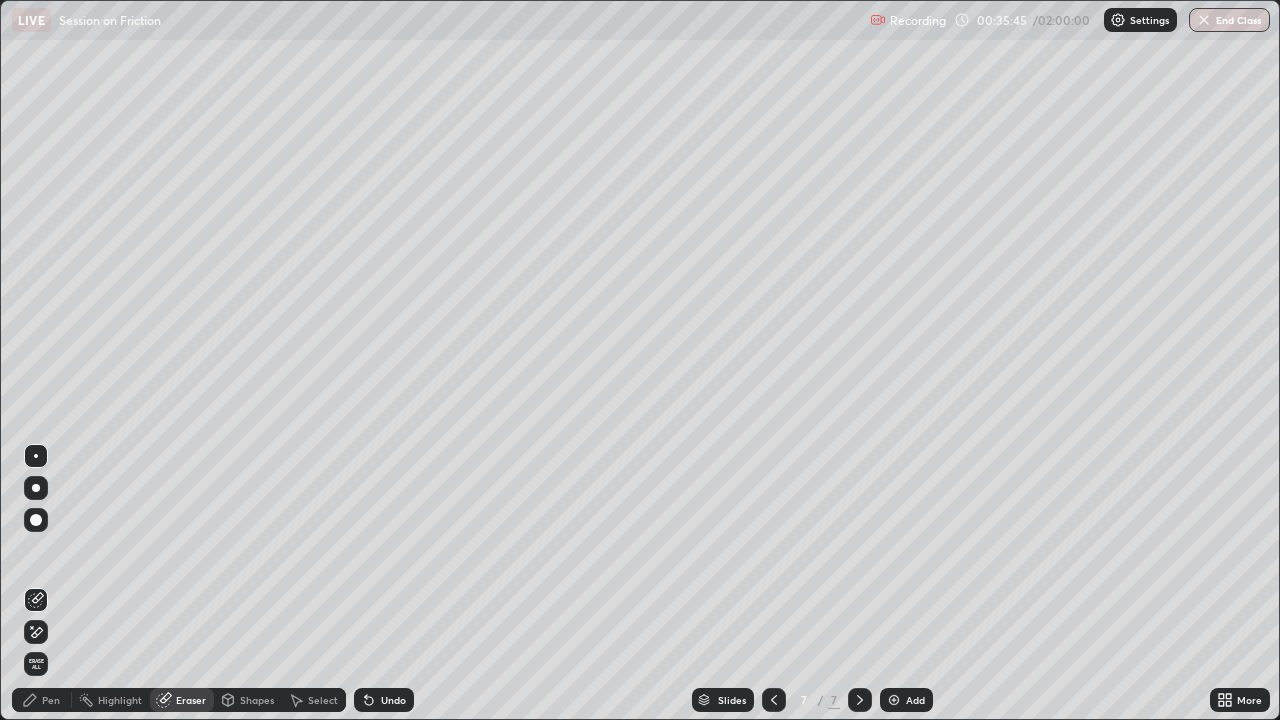 click on "Pen" at bounding box center (42, 700) 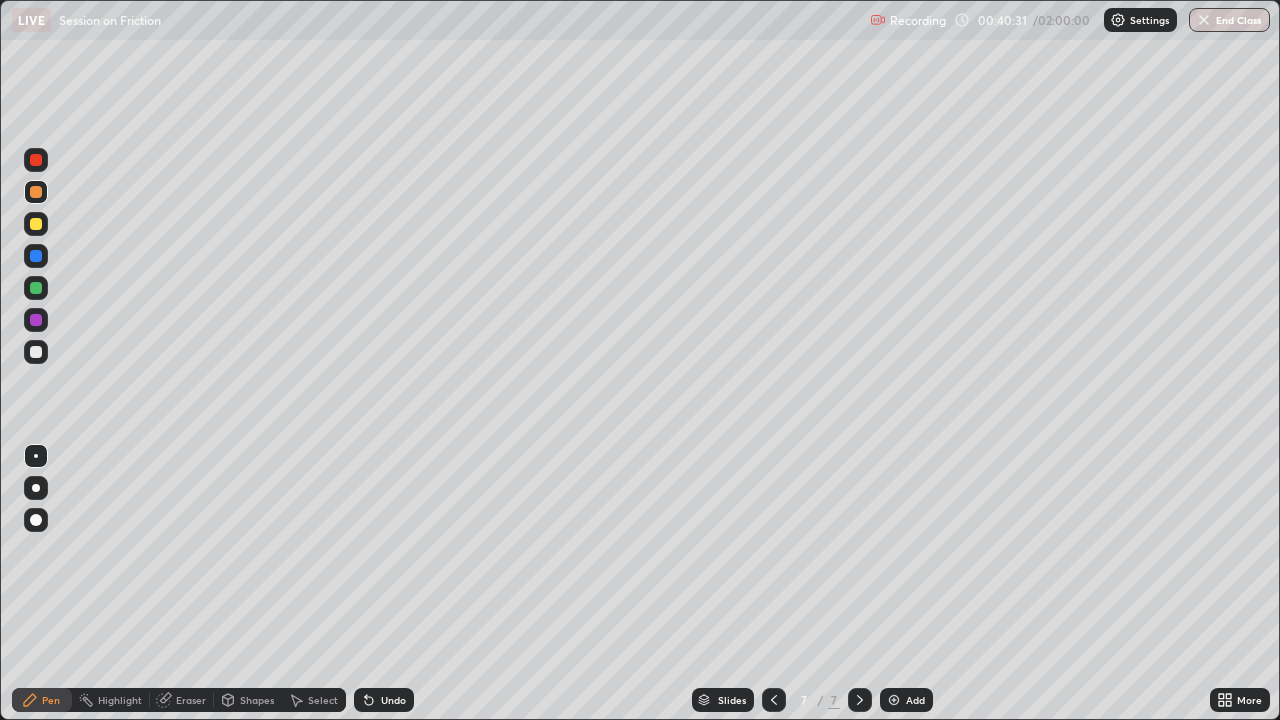 click at bounding box center (36, 192) 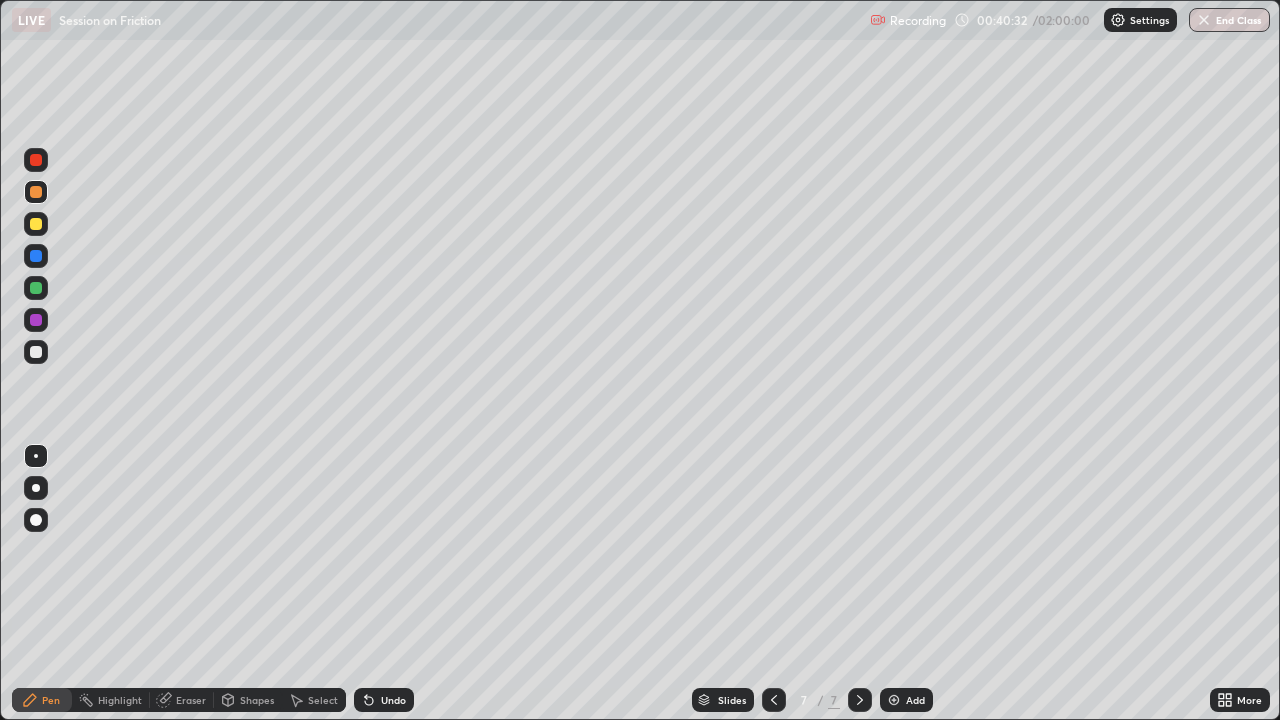 click at bounding box center [36, 160] 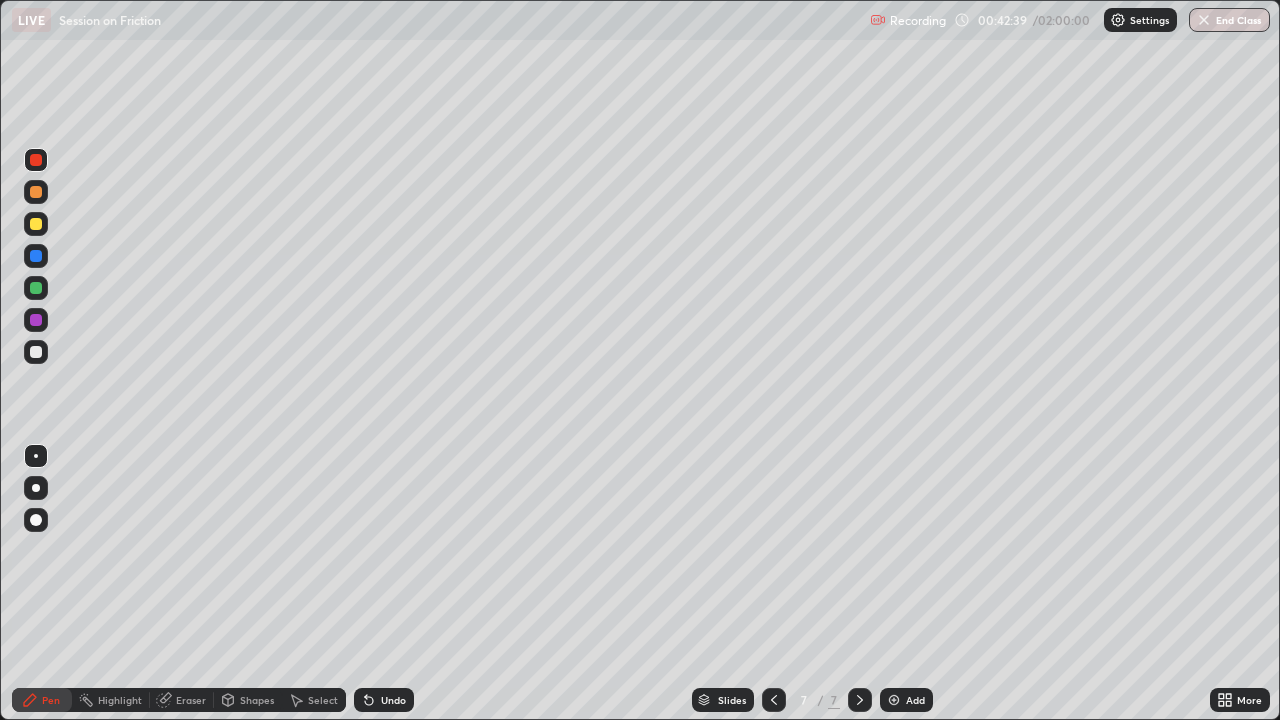 click at bounding box center (894, 700) 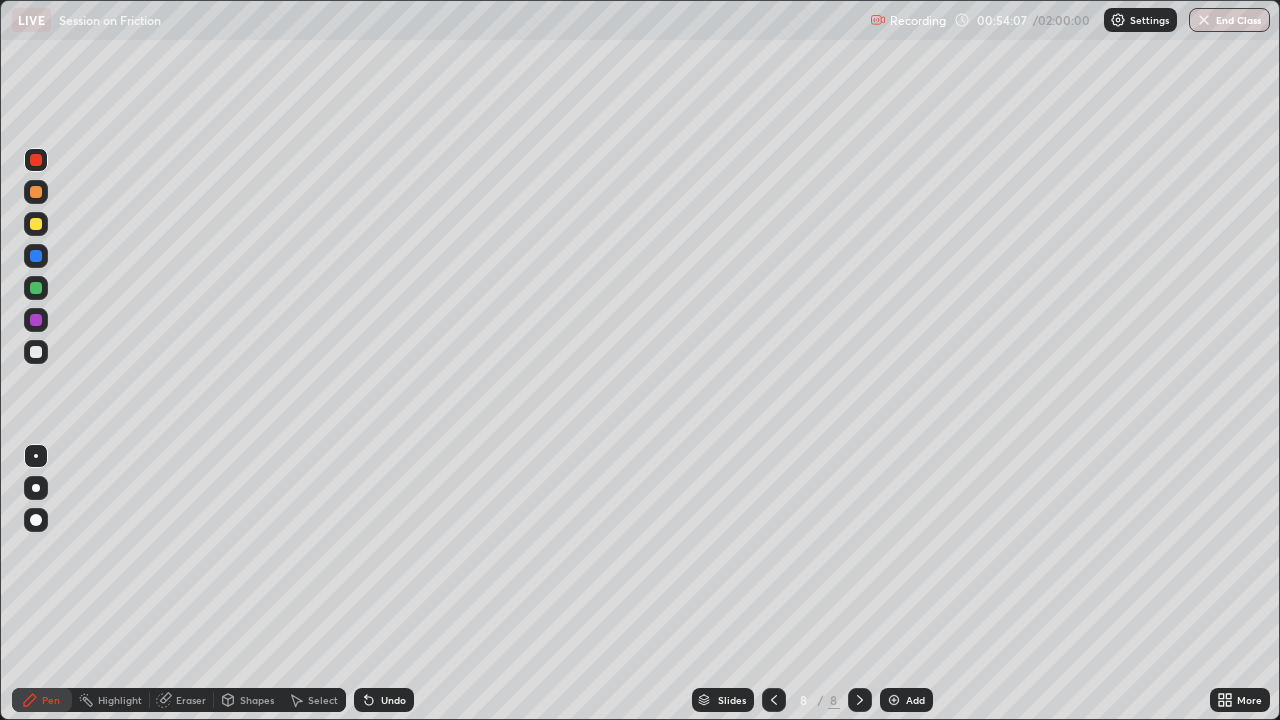 click at bounding box center (36, 224) 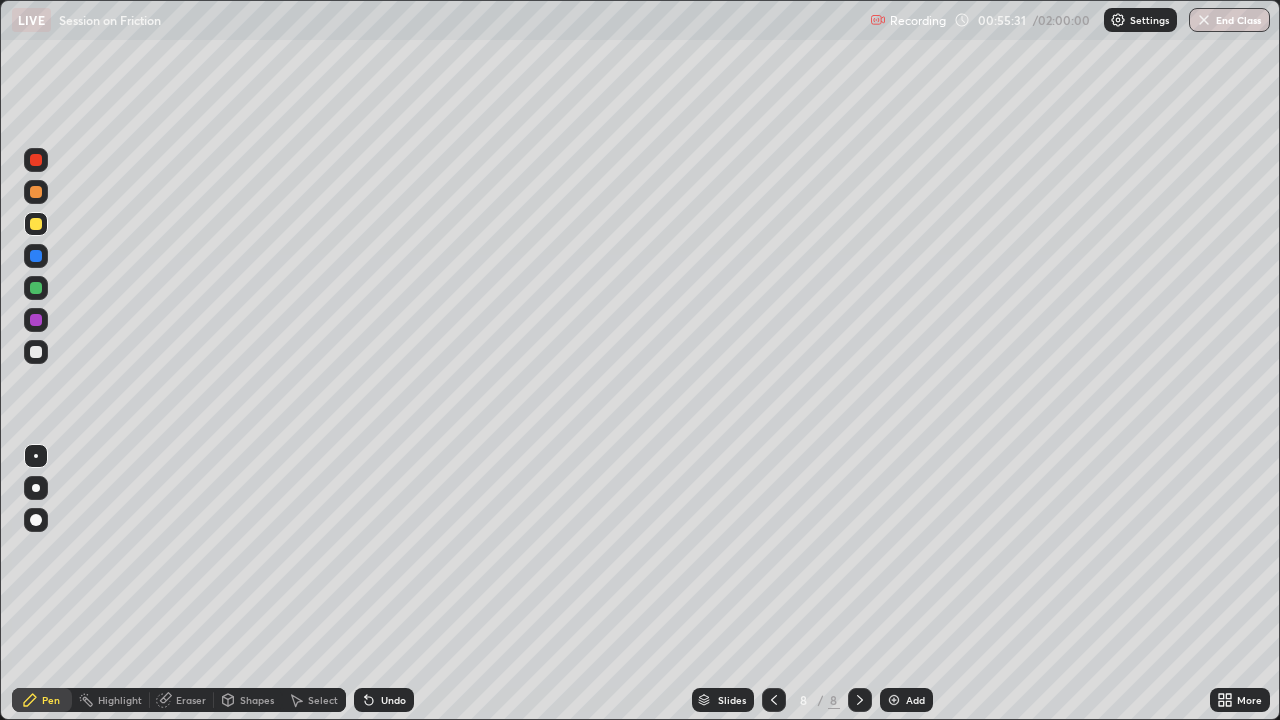 click at bounding box center (36, 256) 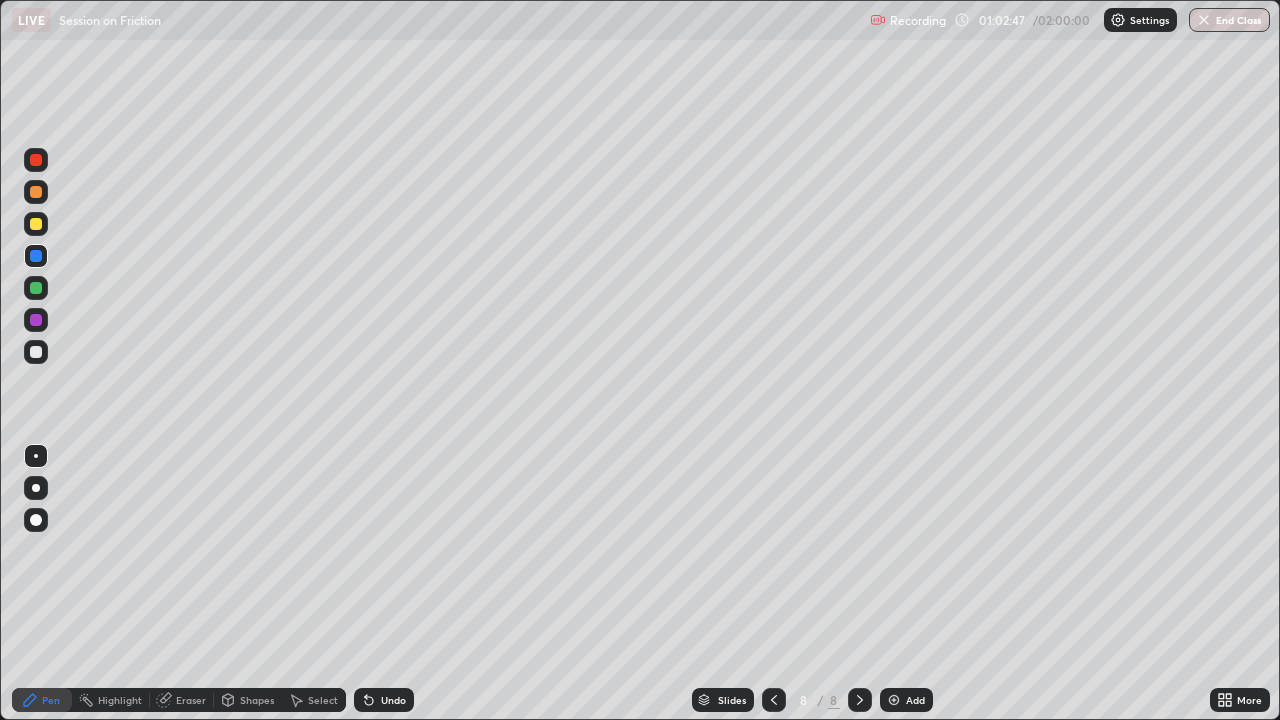 click at bounding box center (894, 700) 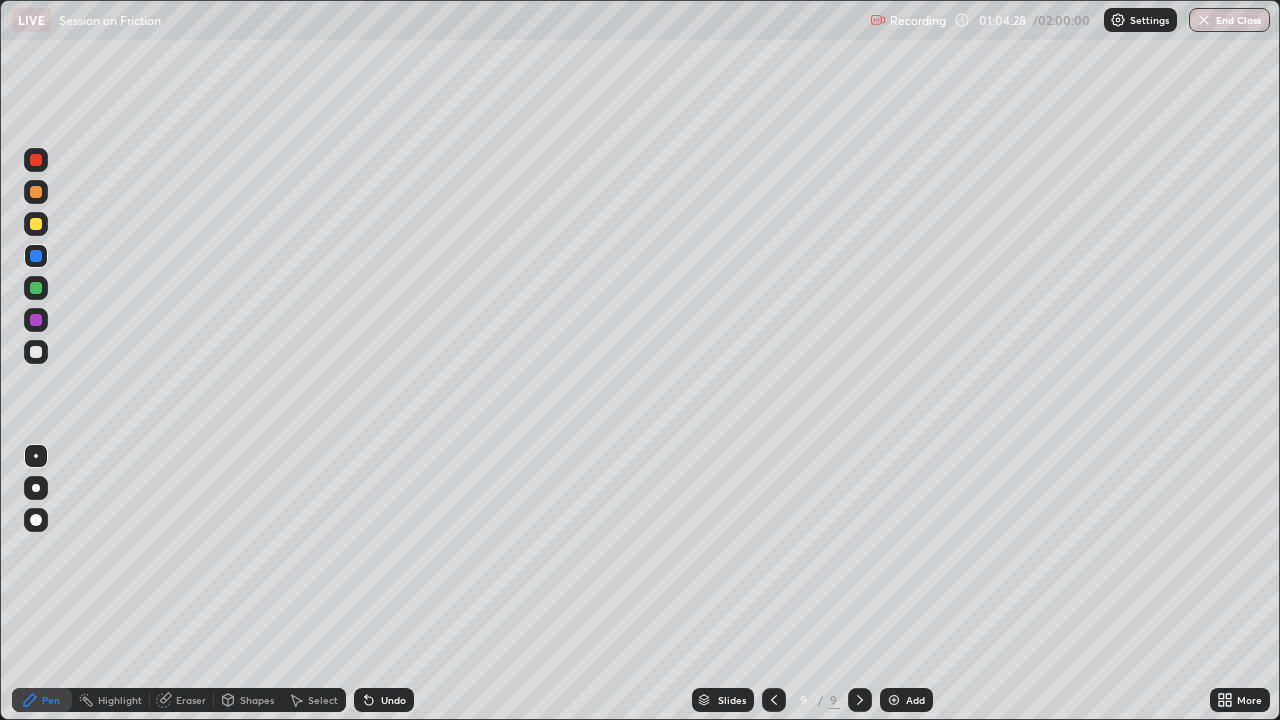 click at bounding box center [894, 700] 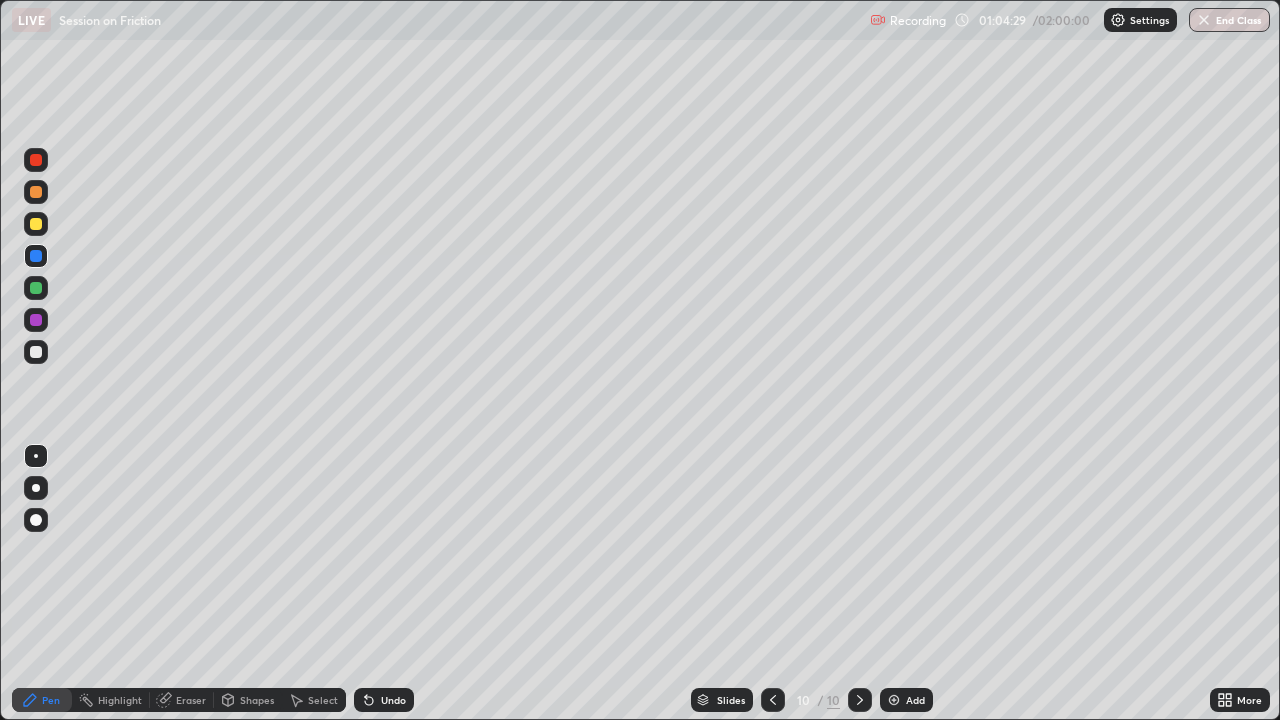 click 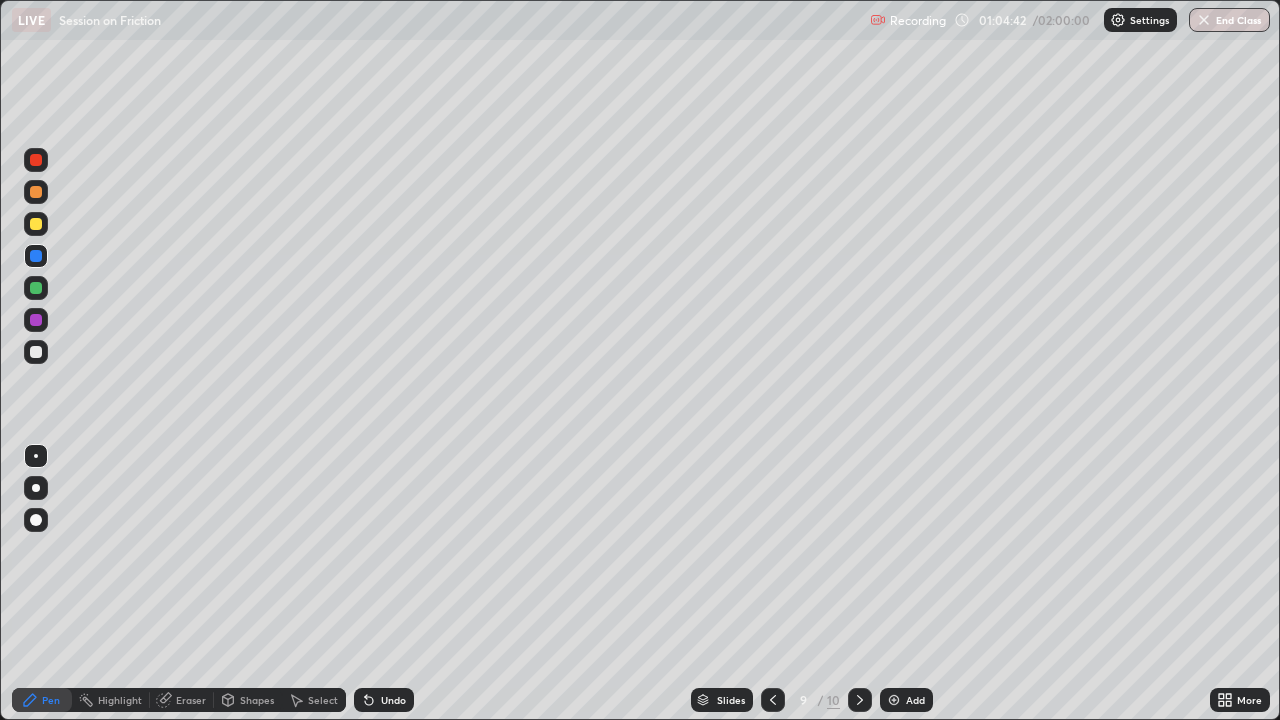 click at bounding box center (894, 700) 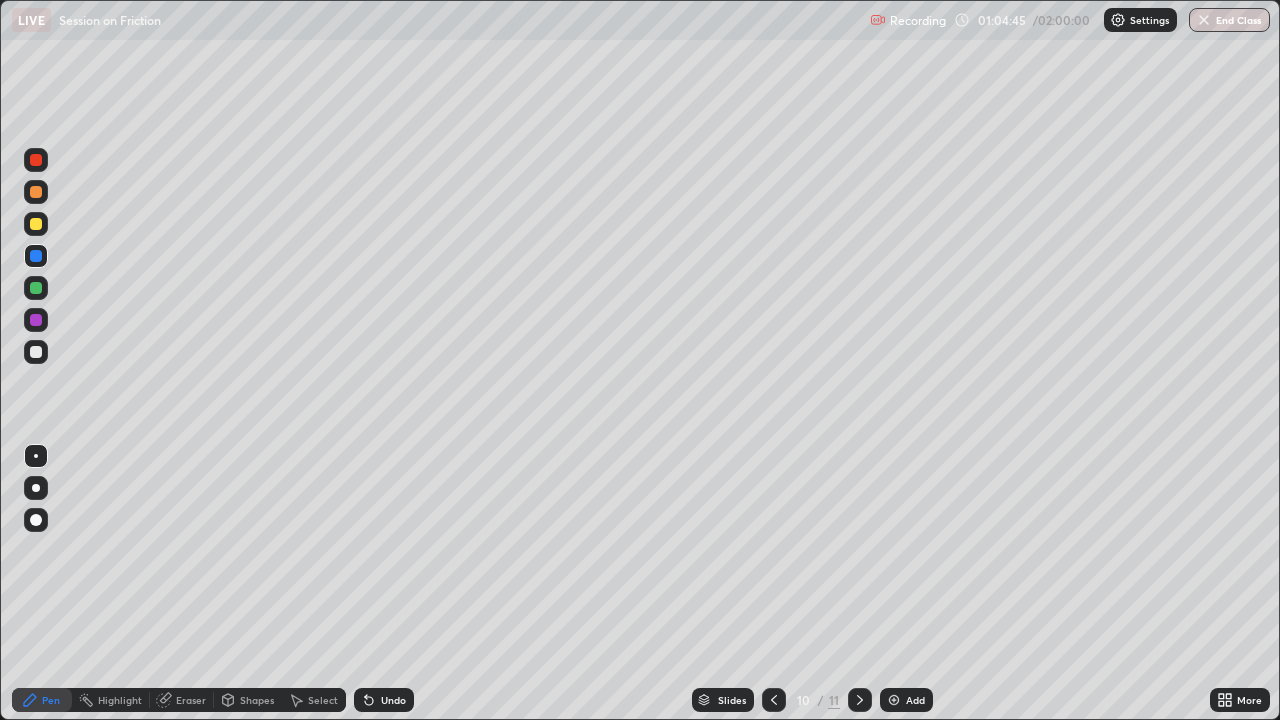 click at bounding box center [36, 224] 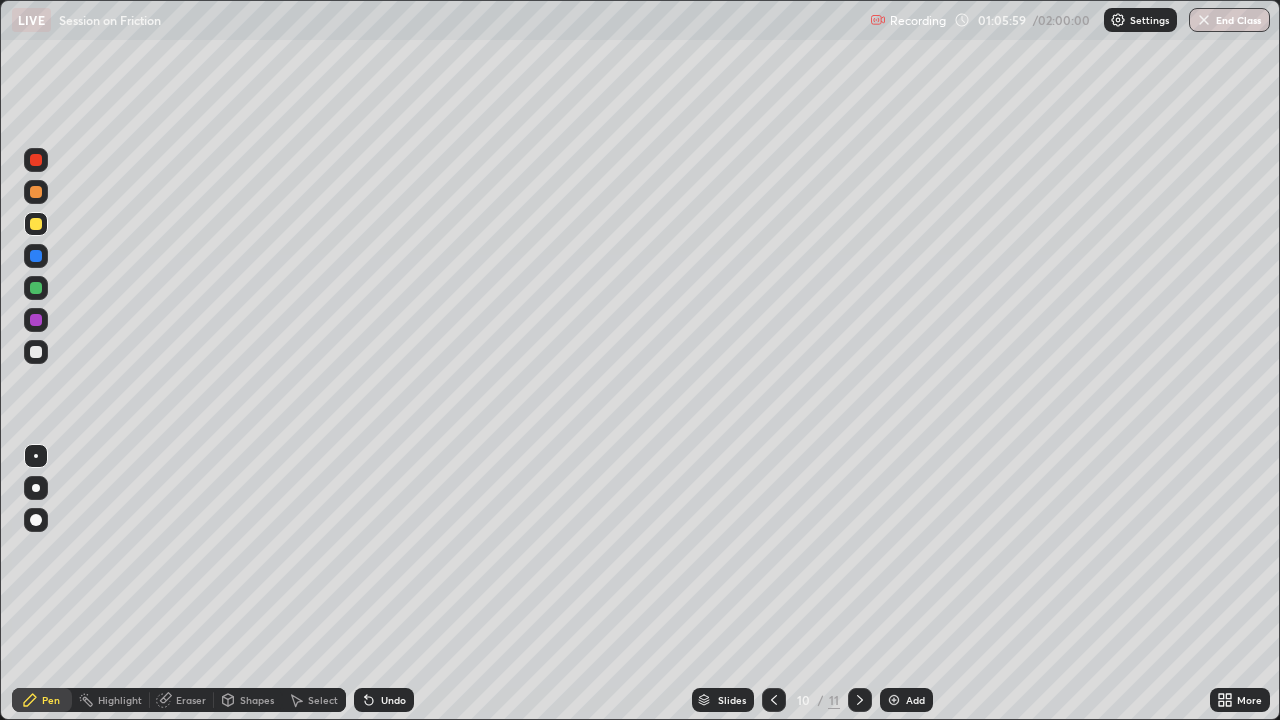 click at bounding box center (894, 700) 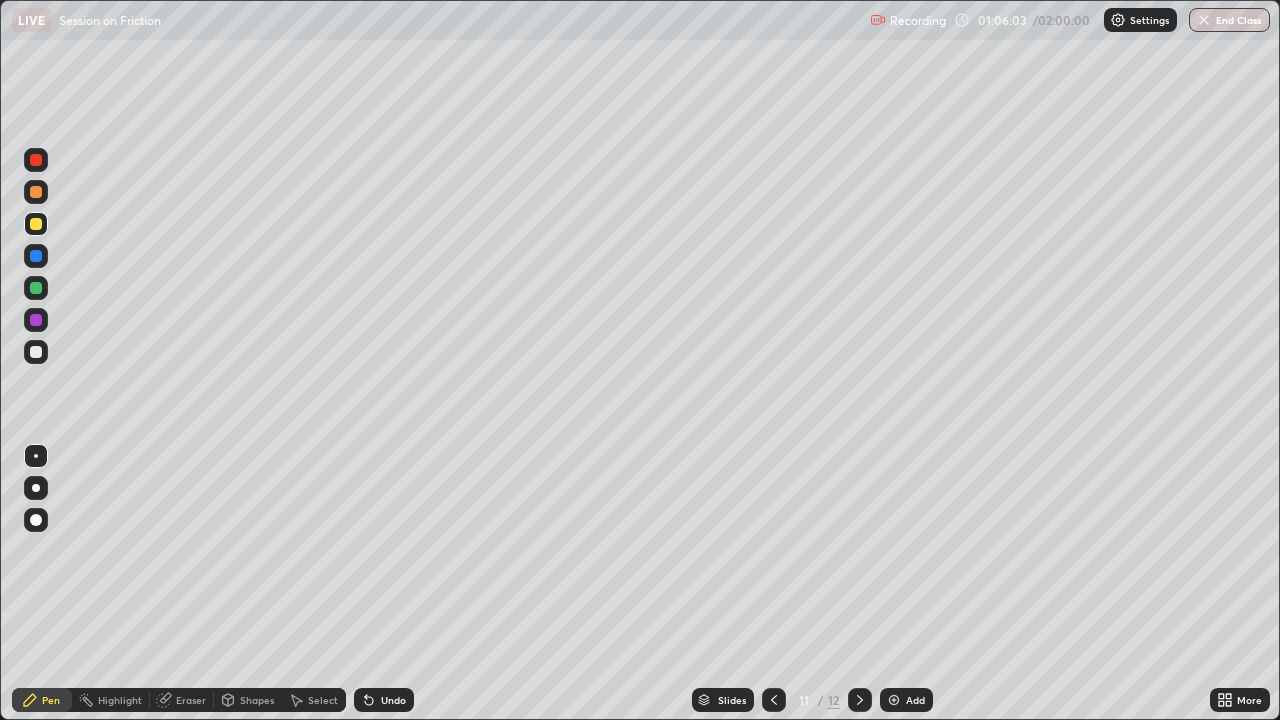 click at bounding box center [36, 192] 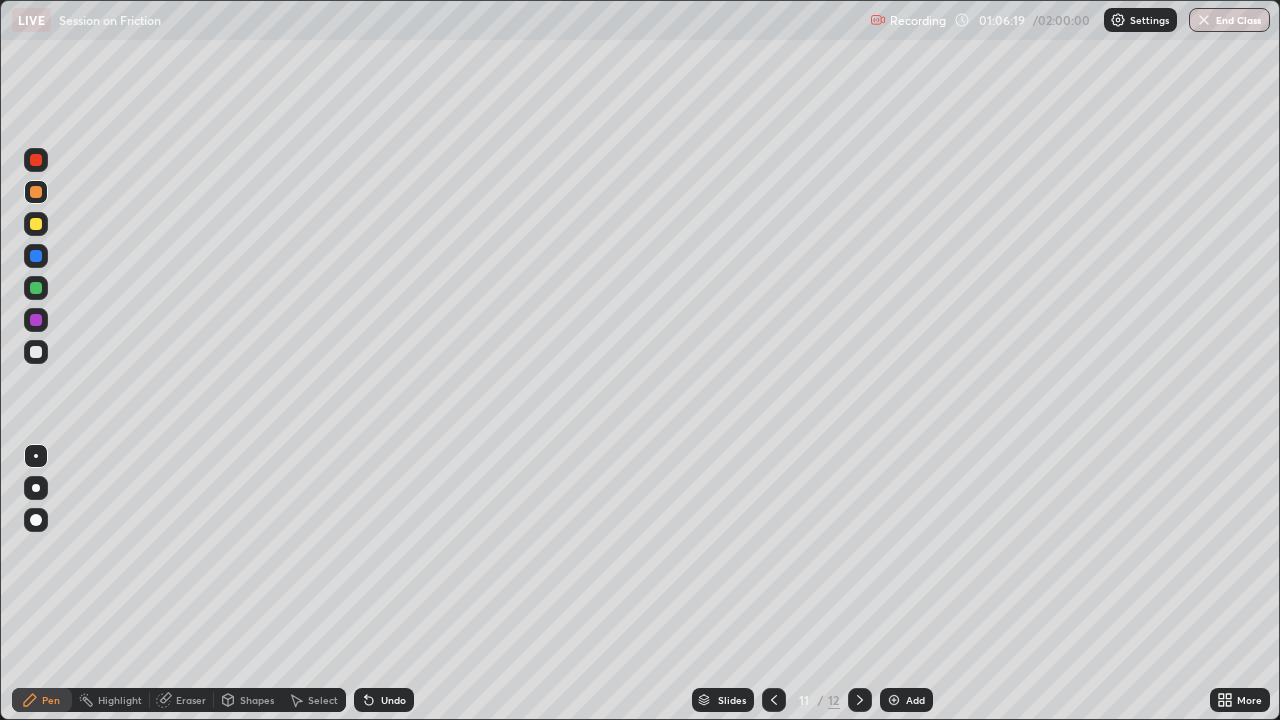 click at bounding box center [36, 224] 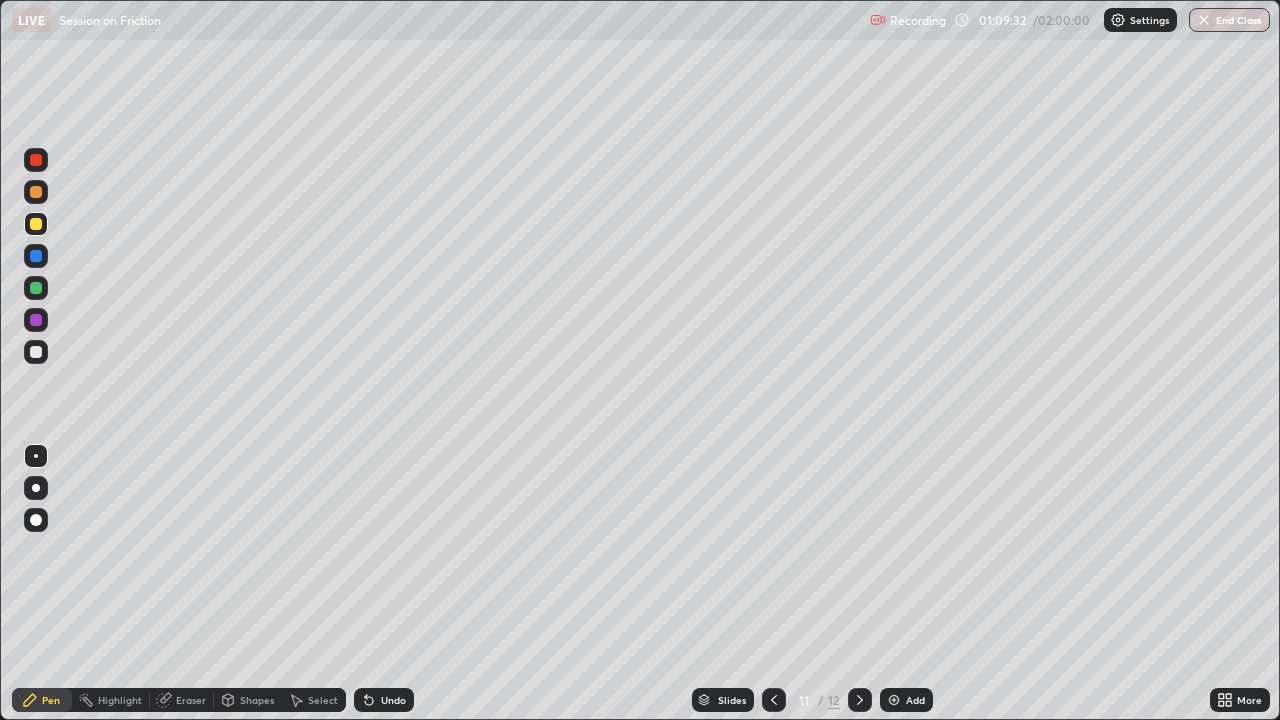 click at bounding box center [36, 192] 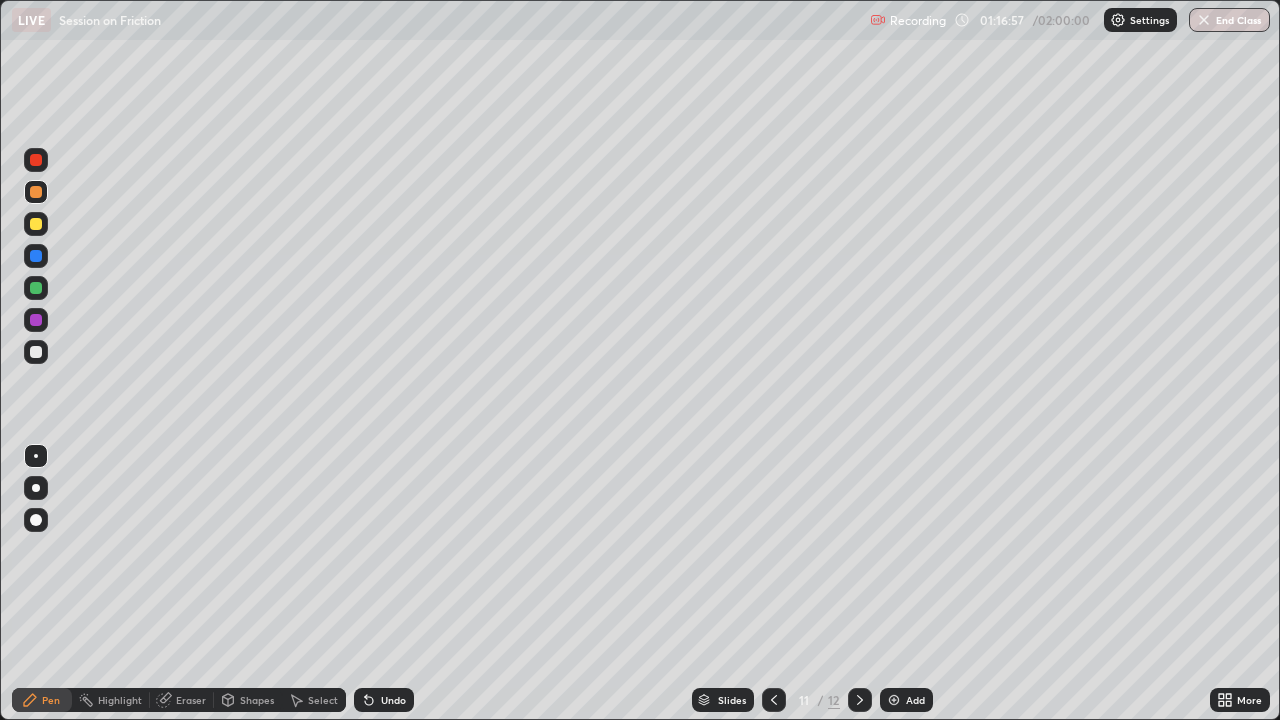 click at bounding box center [894, 700] 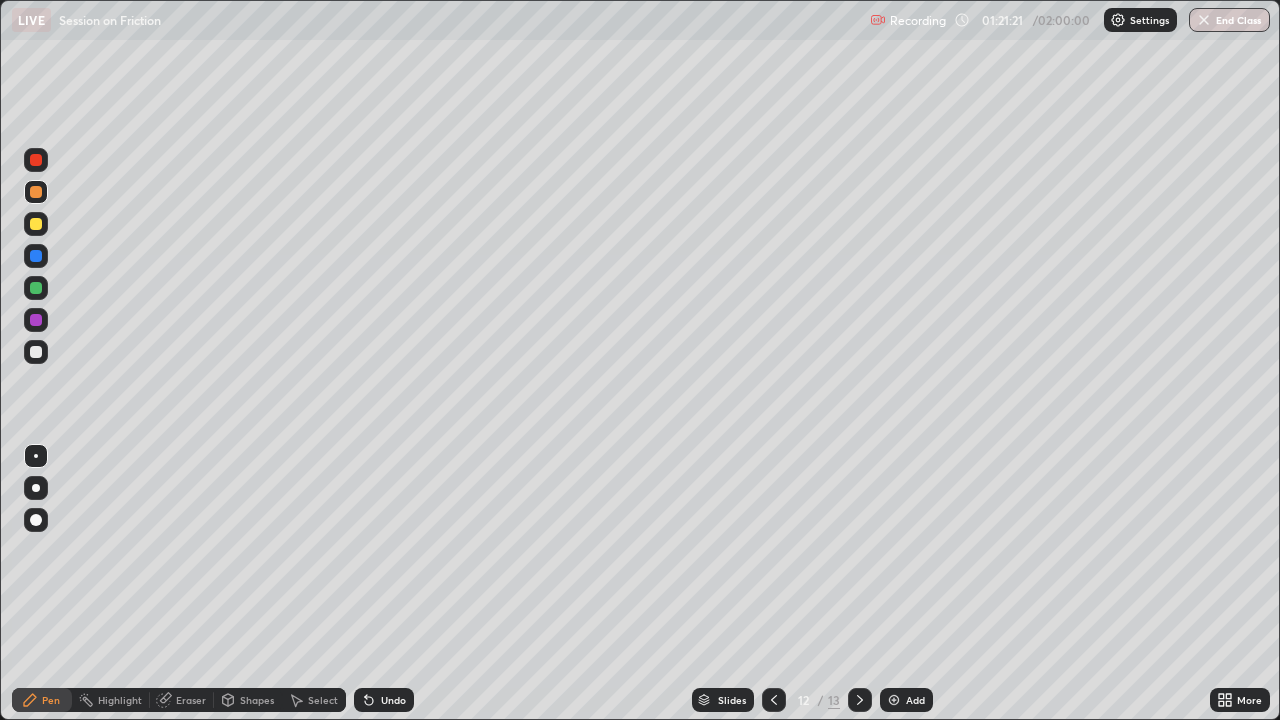 click at bounding box center (36, 256) 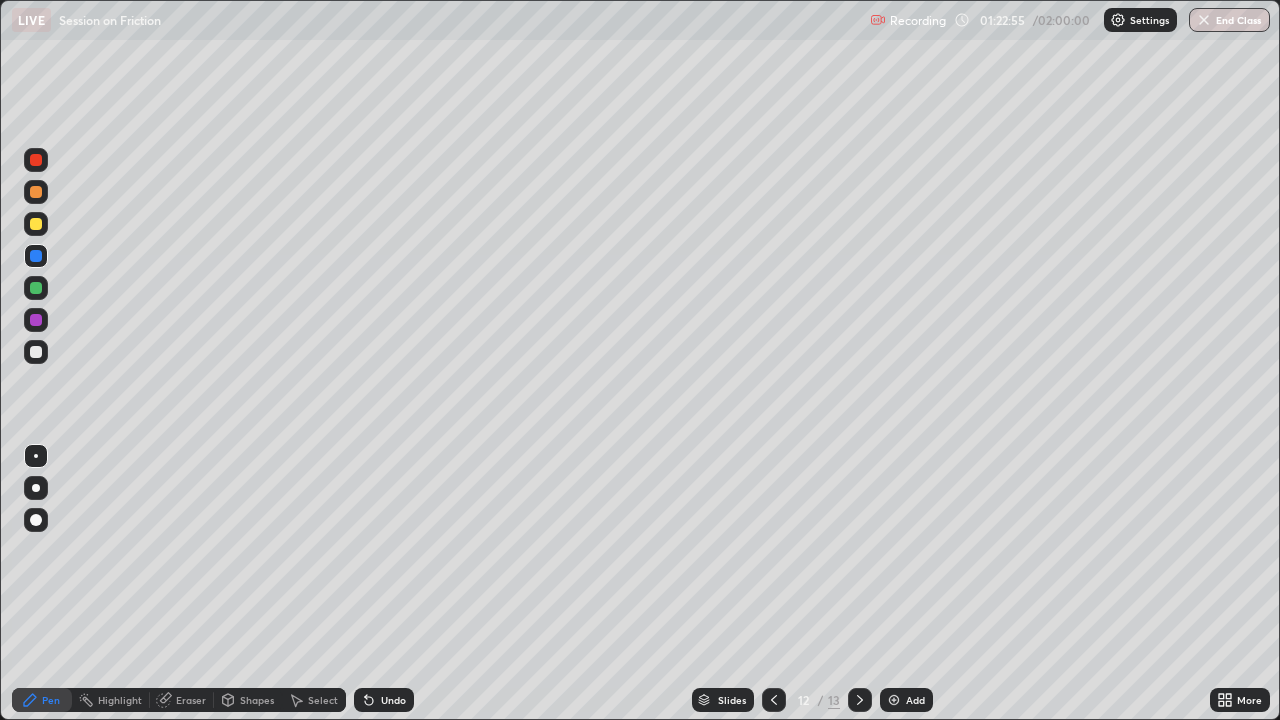 click at bounding box center [36, 224] 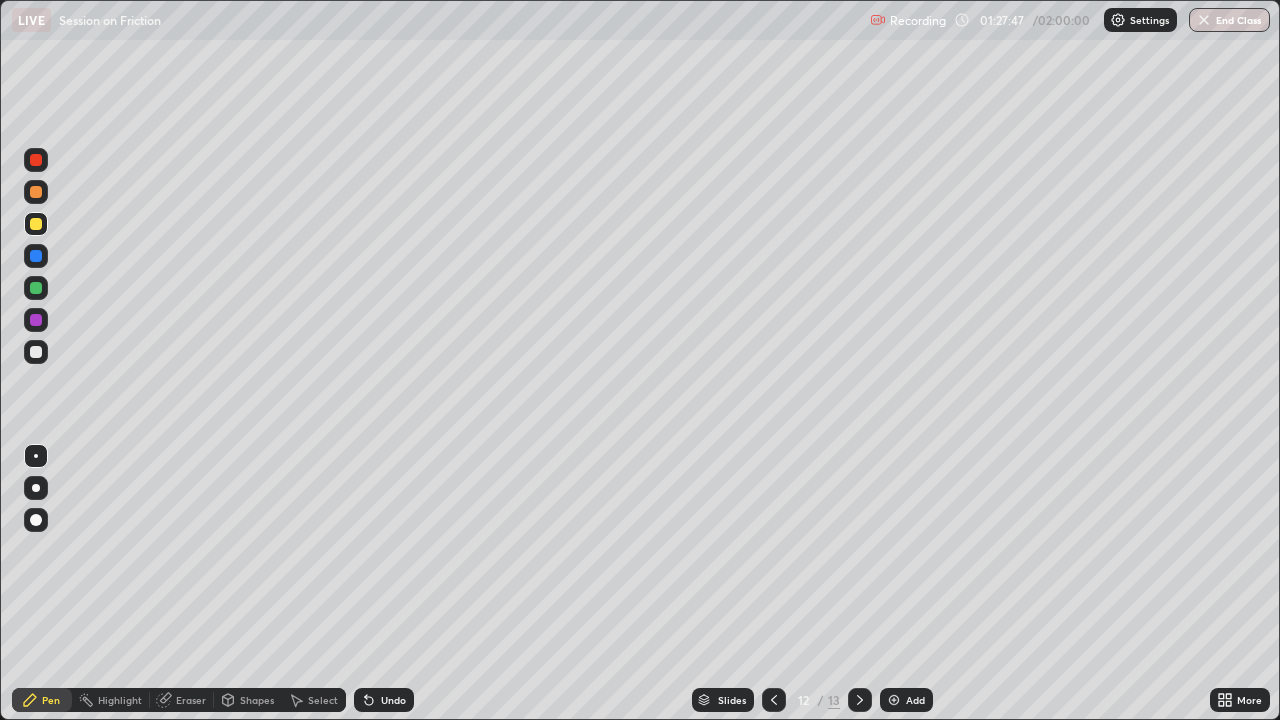 click at bounding box center [894, 700] 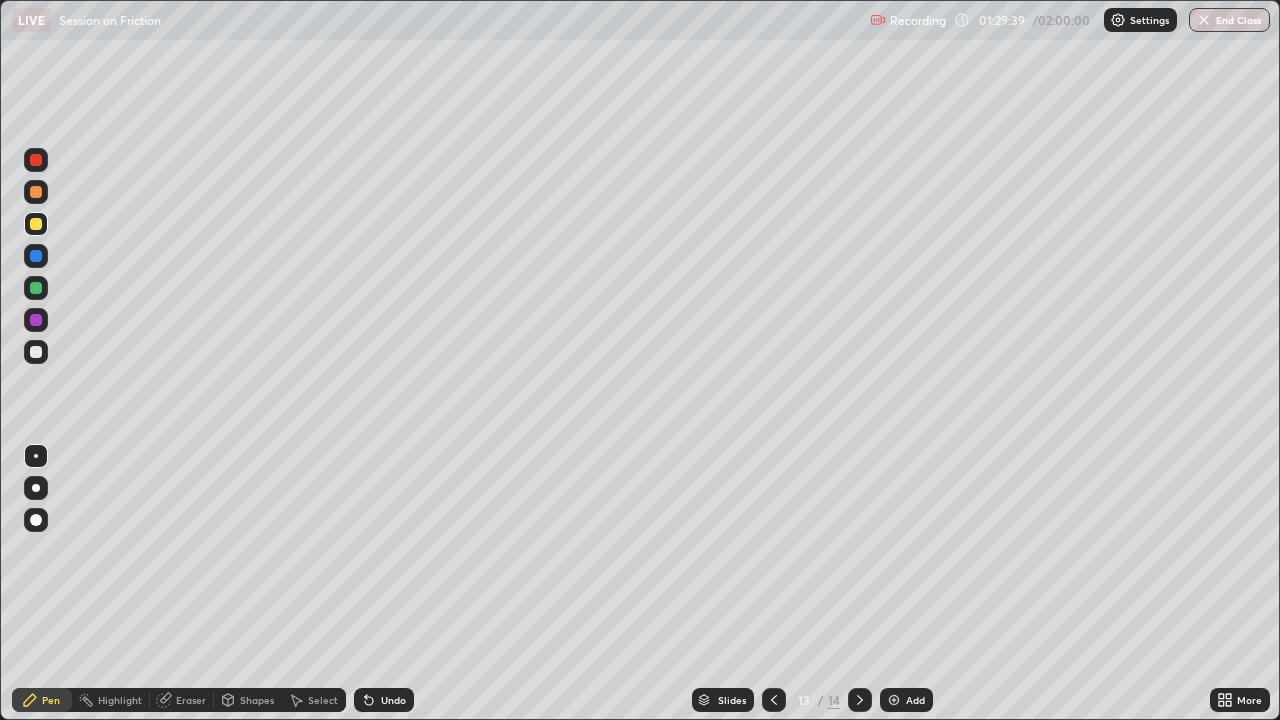 click at bounding box center [894, 700] 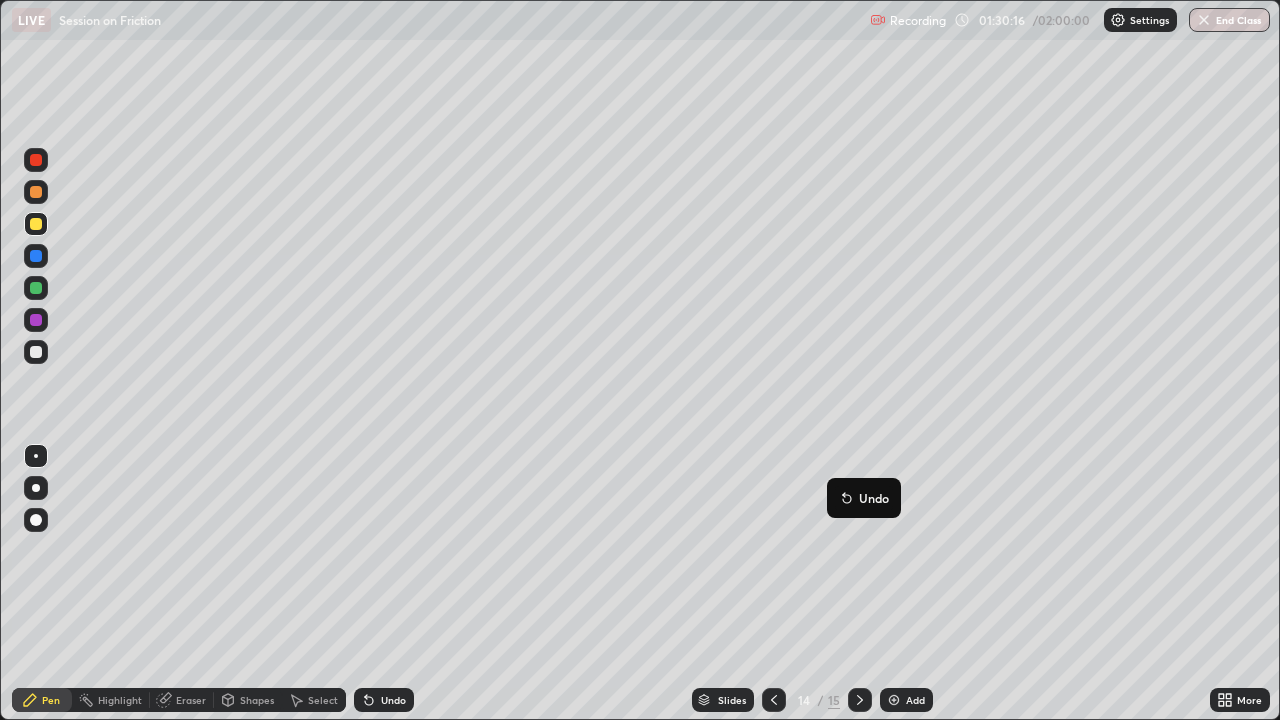 click on "Undo" at bounding box center (864, 498) 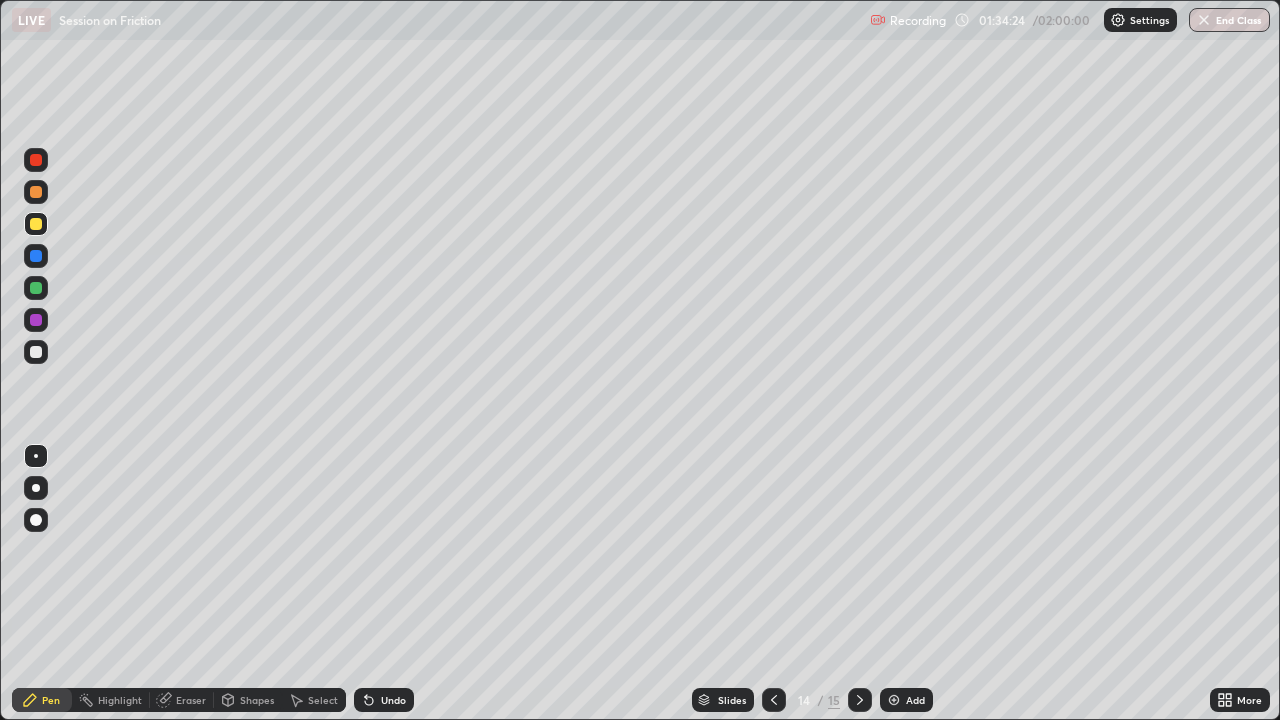 click on "Eraser" at bounding box center (191, 700) 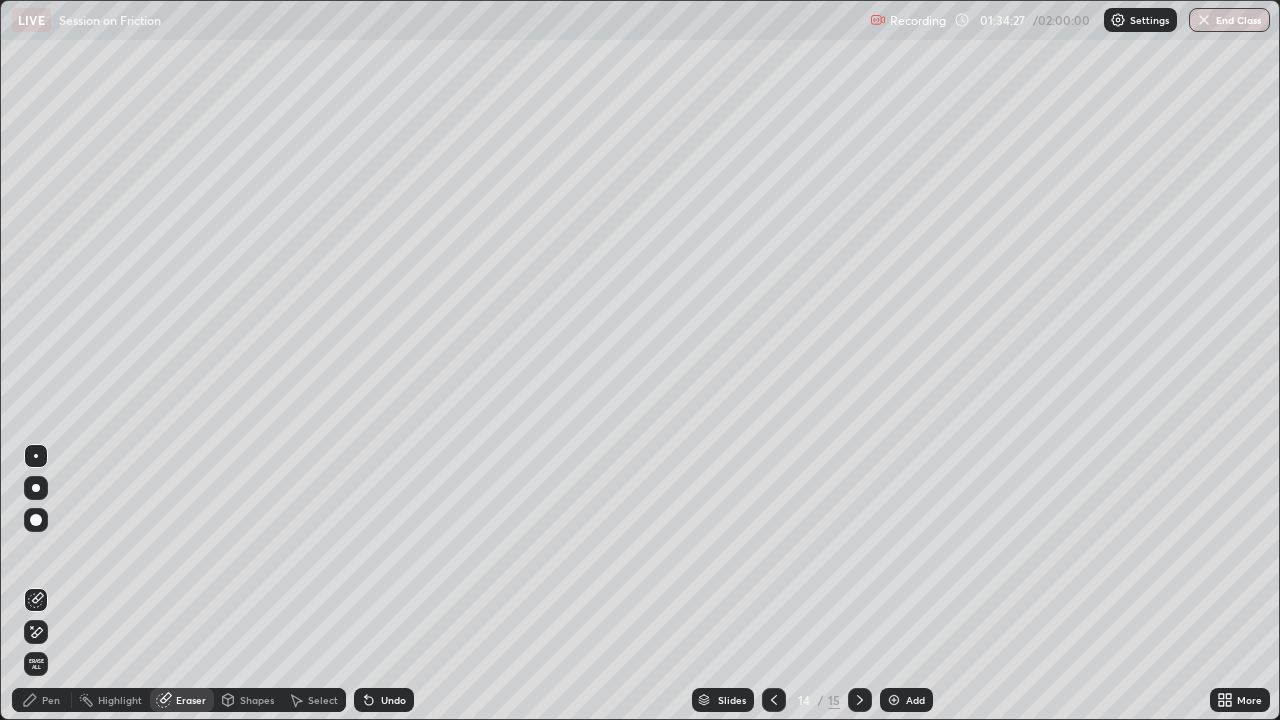 click on "Pen" at bounding box center [51, 700] 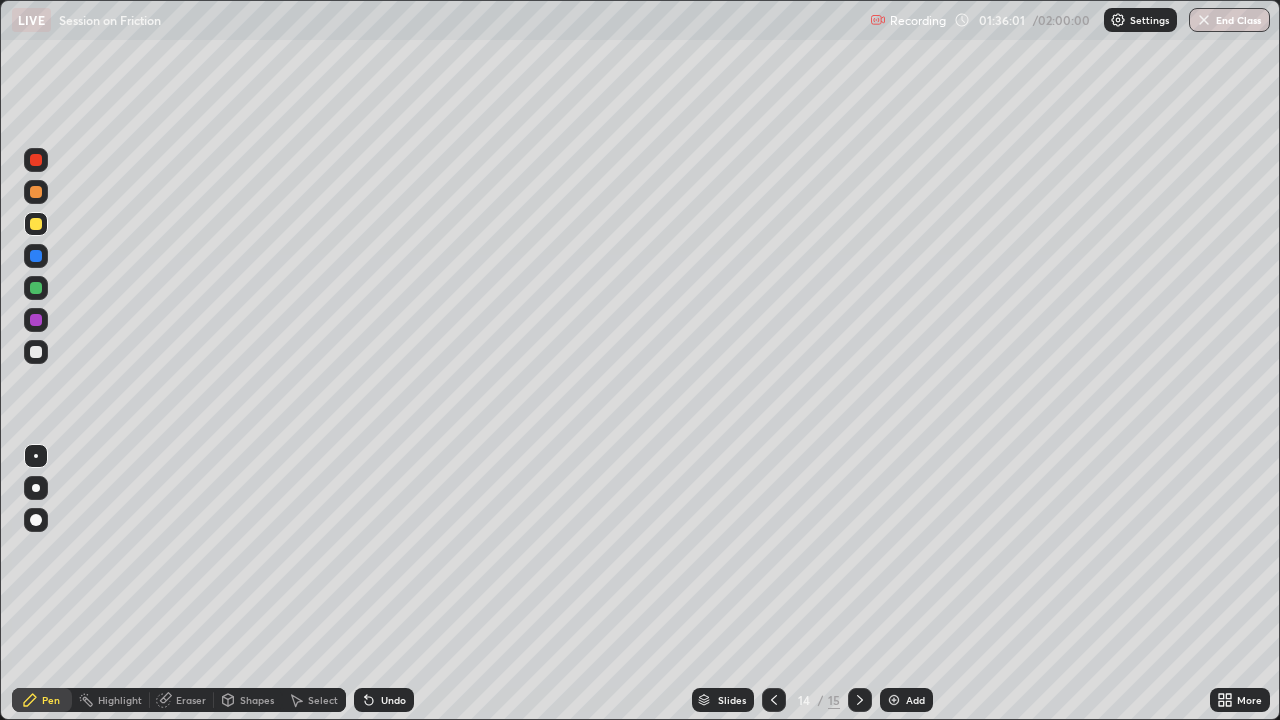 click at bounding box center (894, 700) 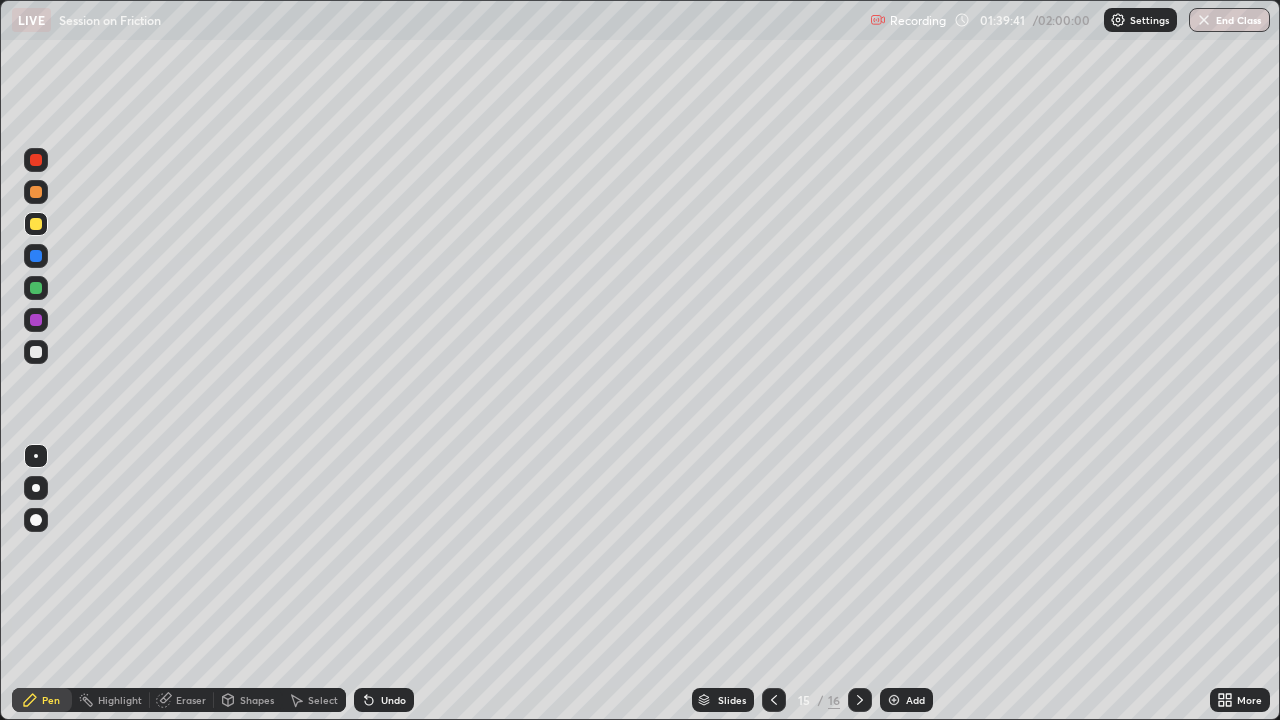 click at bounding box center [894, 700] 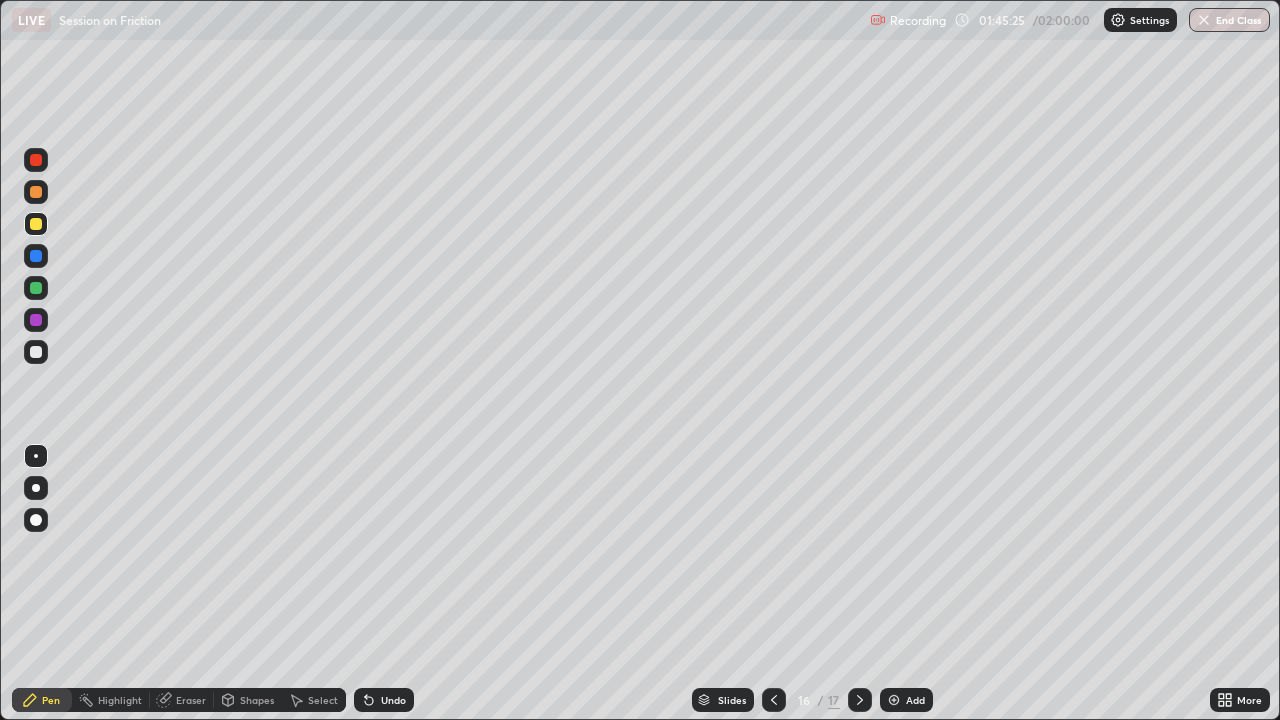 click at bounding box center [894, 700] 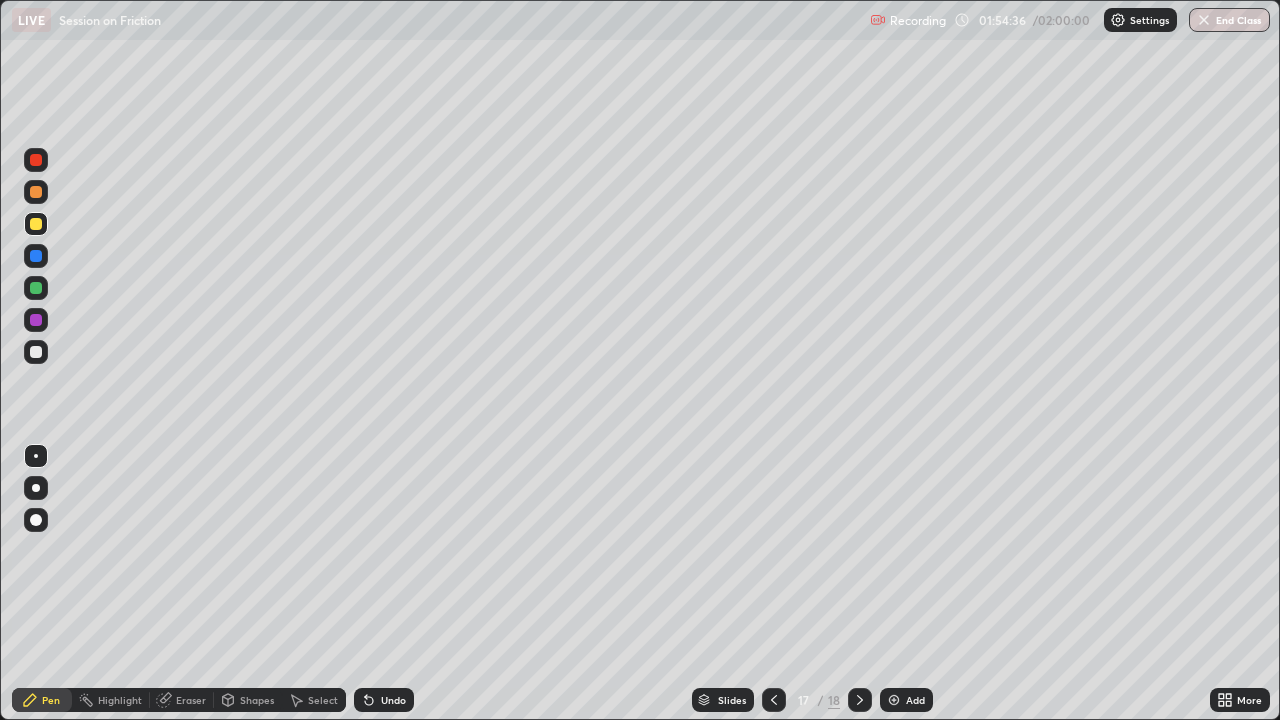 click on "End Class" at bounding box center (1229, 20) 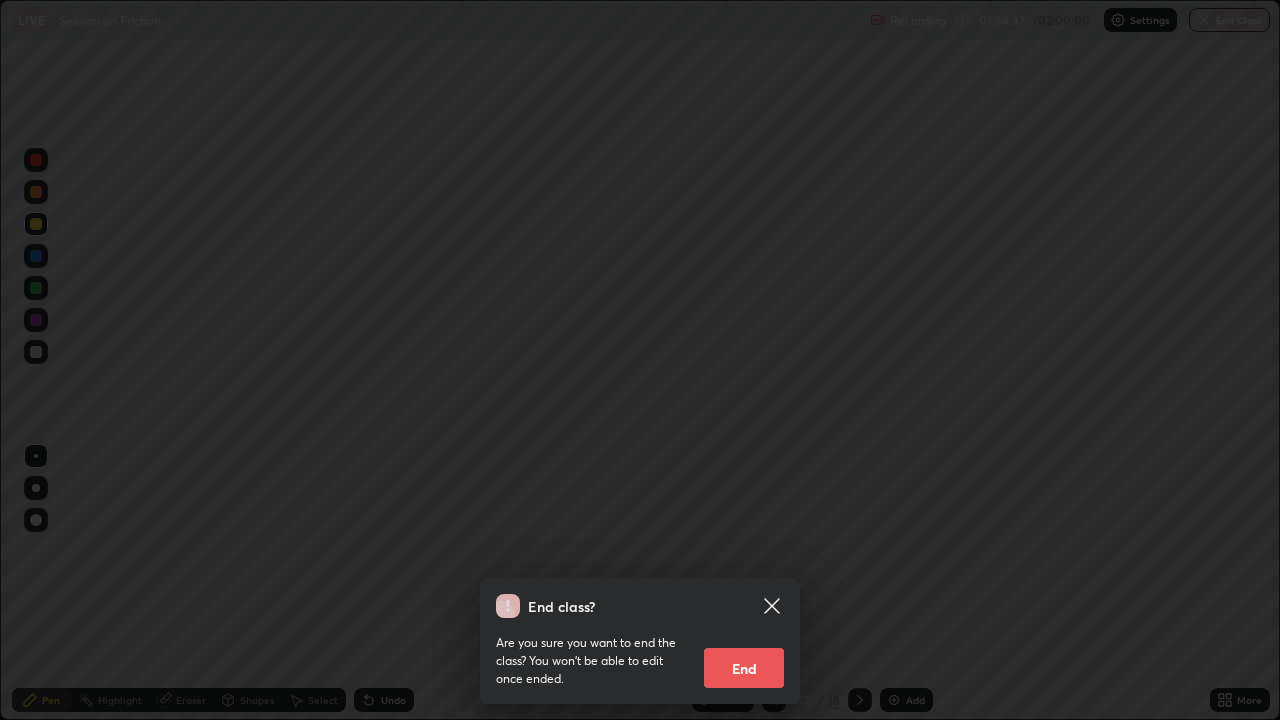 click on "End" at bounding box center (744, 668) 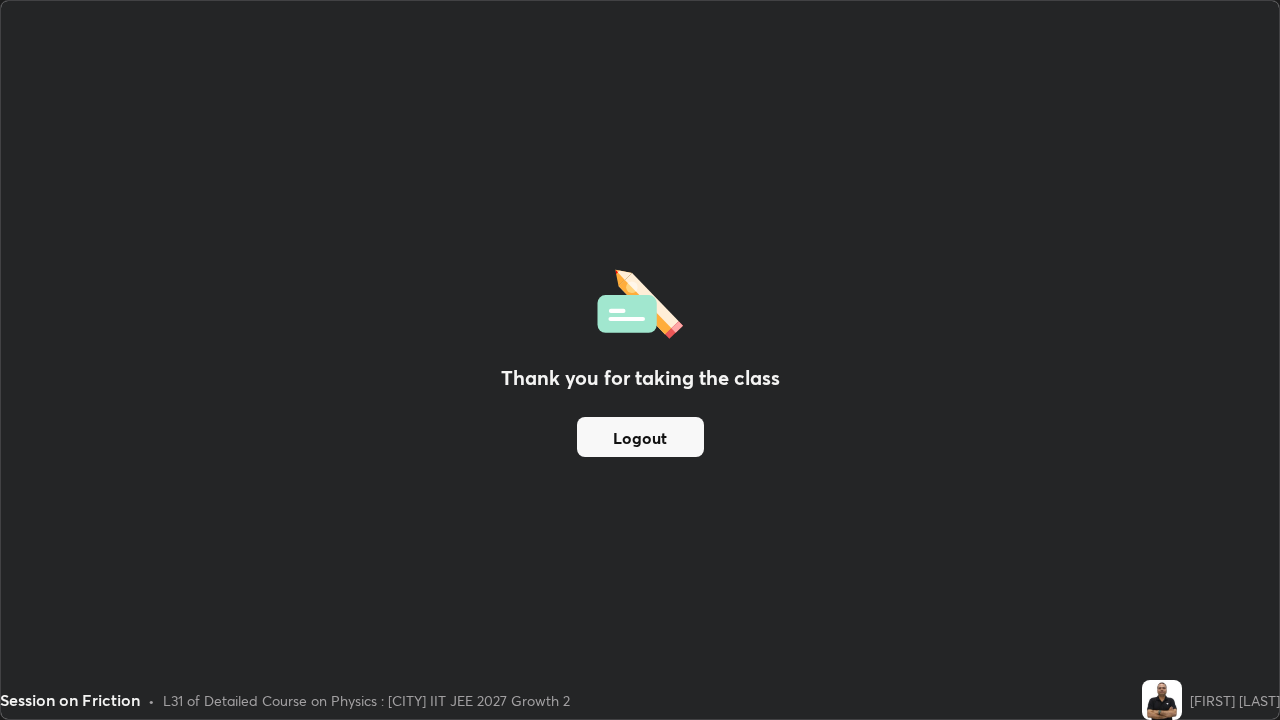 click on "Thank you for taking the class Logout" at bounding box center [640, 360] 